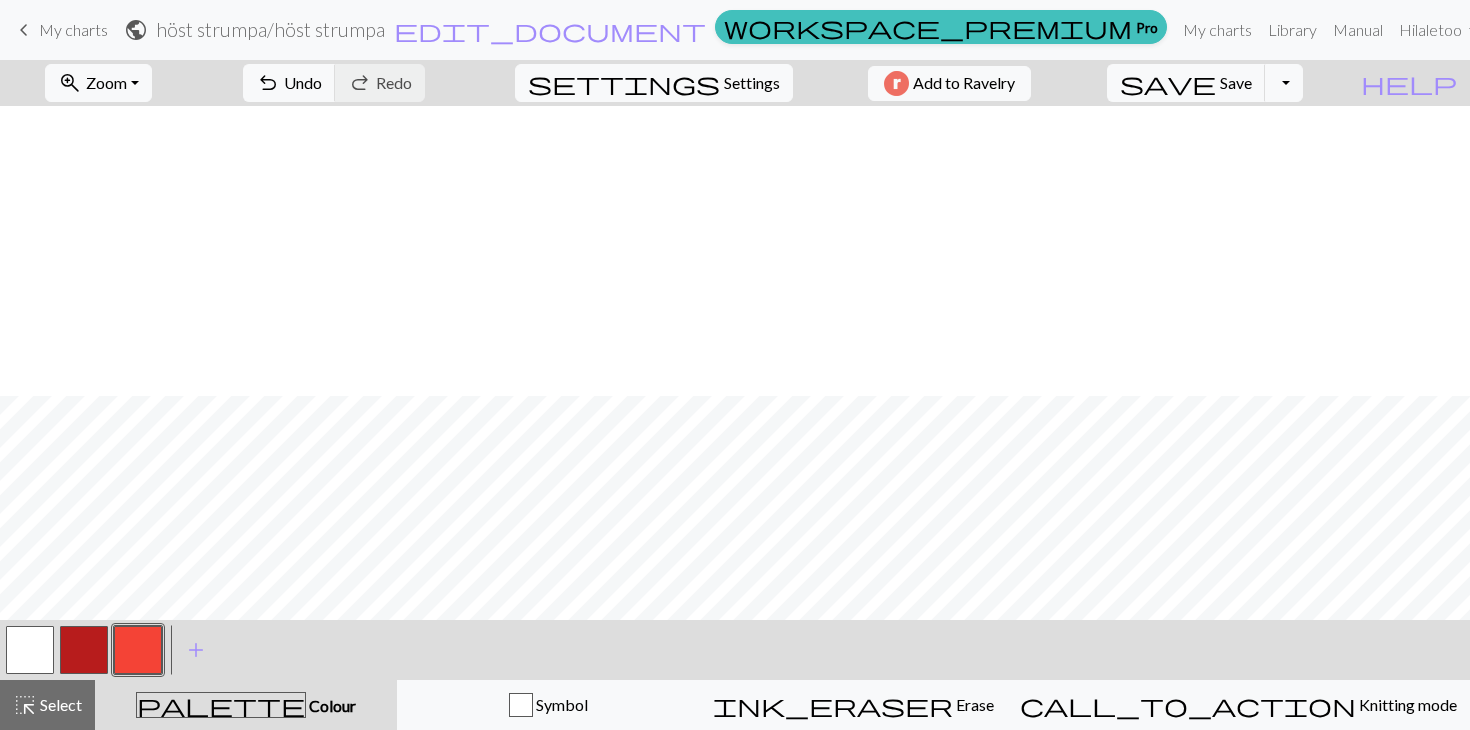 scroll, scrollTop: 0, scrollLeft: 0, axis: both 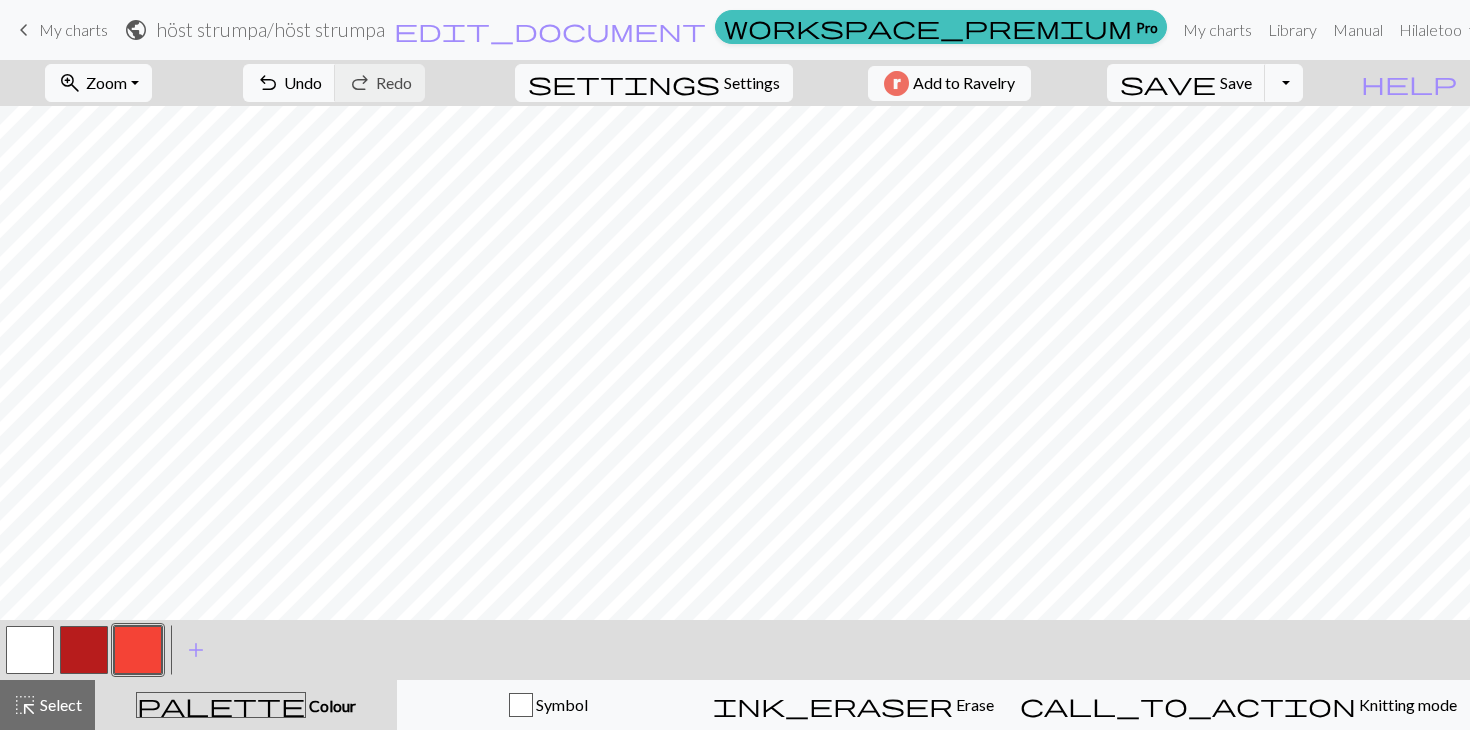 click at bounding box center [84, 650] 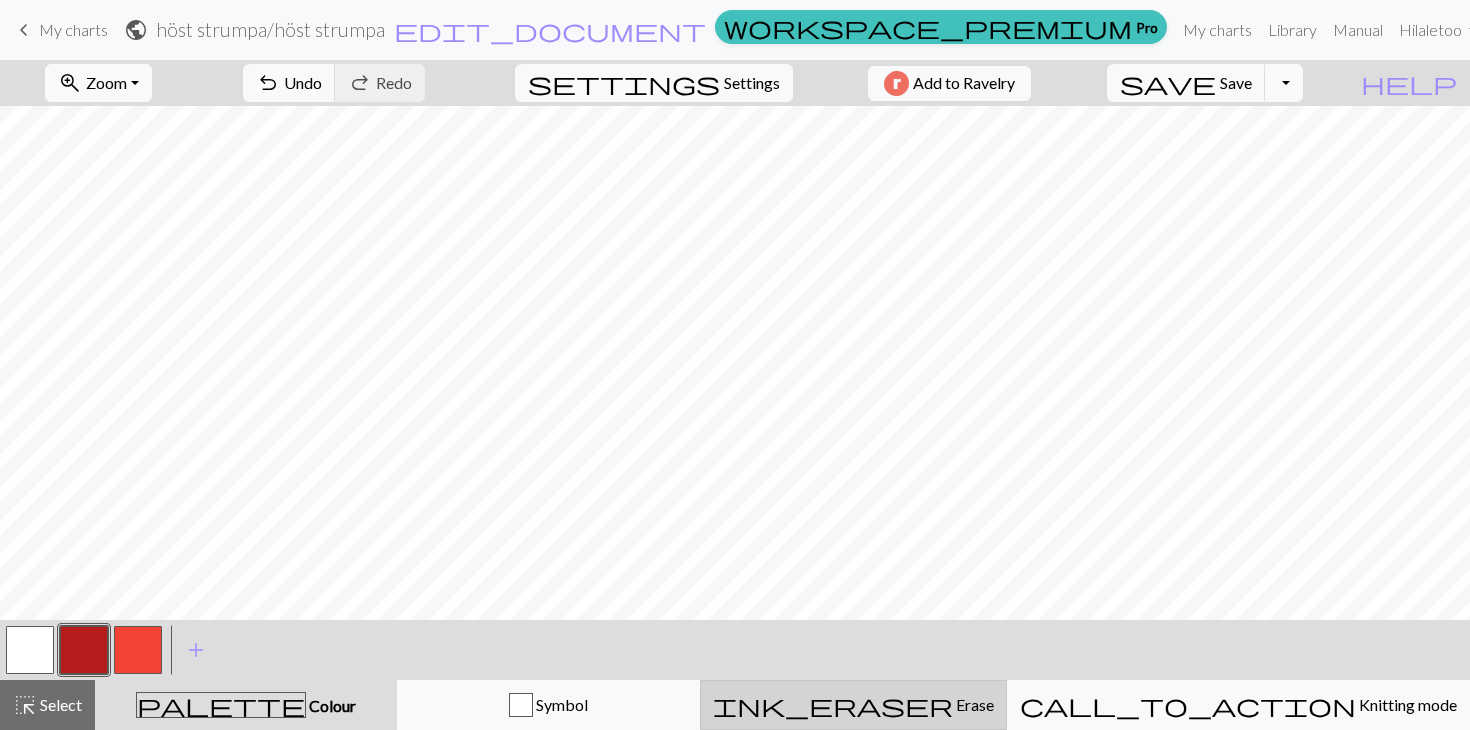 click on "ink_eraser   Erase   Erase" at bounding box center [853, 705] 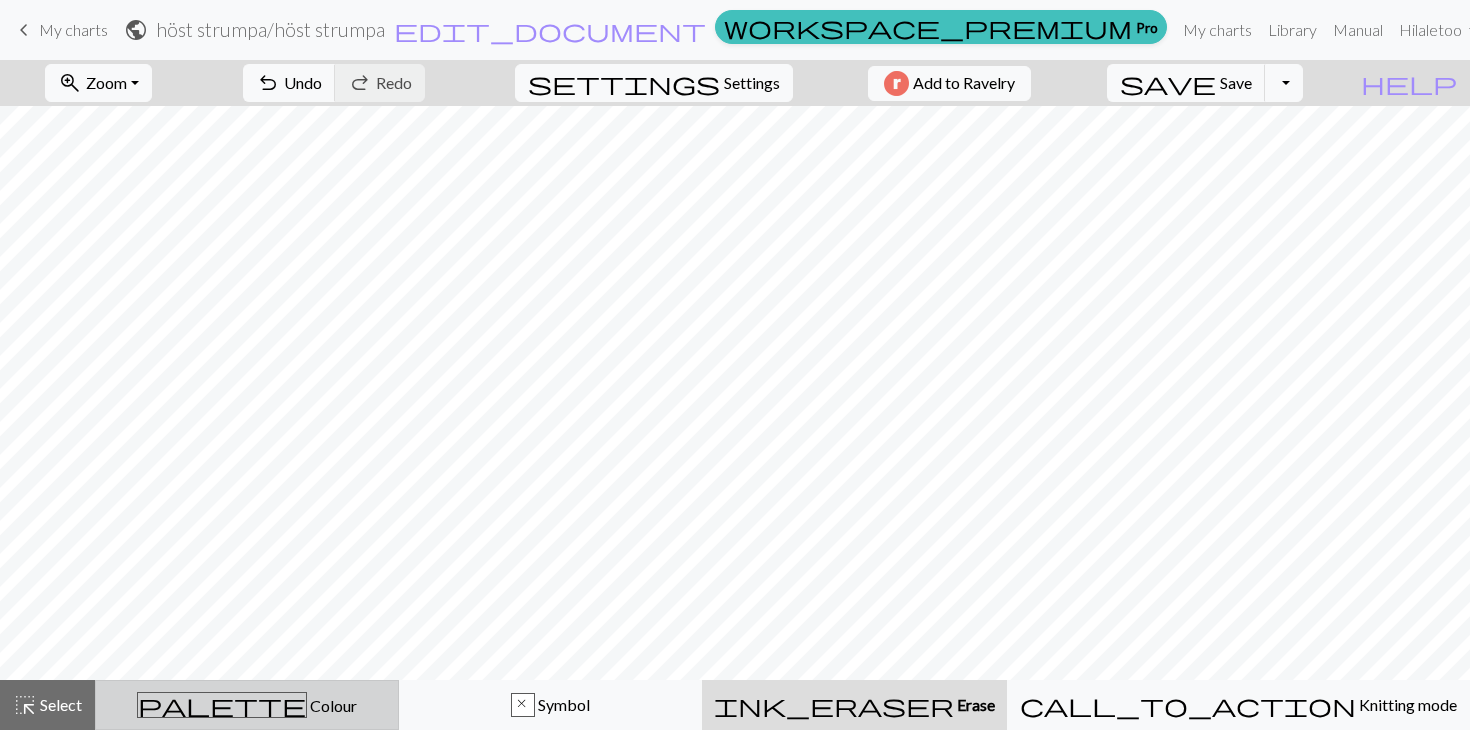 click on "palette   Colour   Colour" at bounding box center (247, 705) 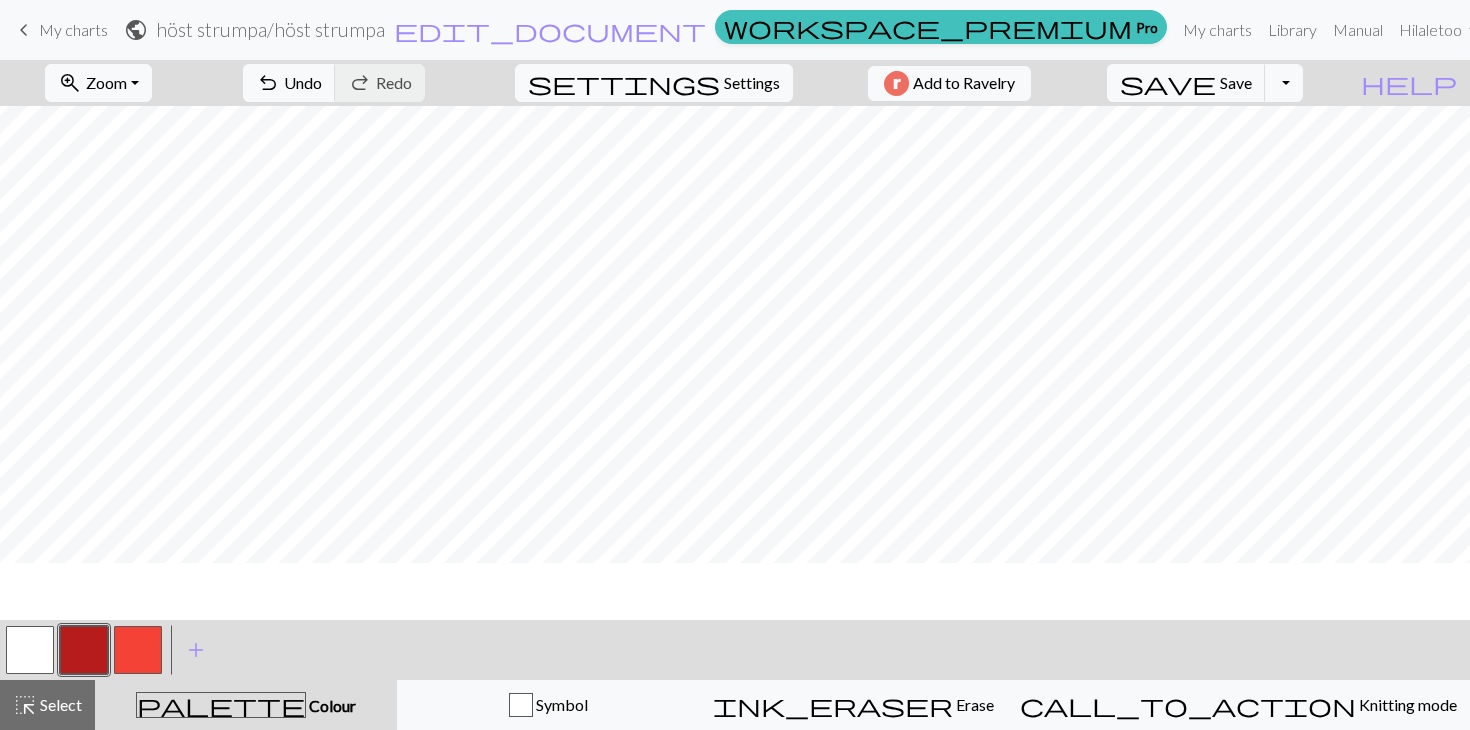 scroll, scrollTop: 0, scrollLeft: 0, axis: both 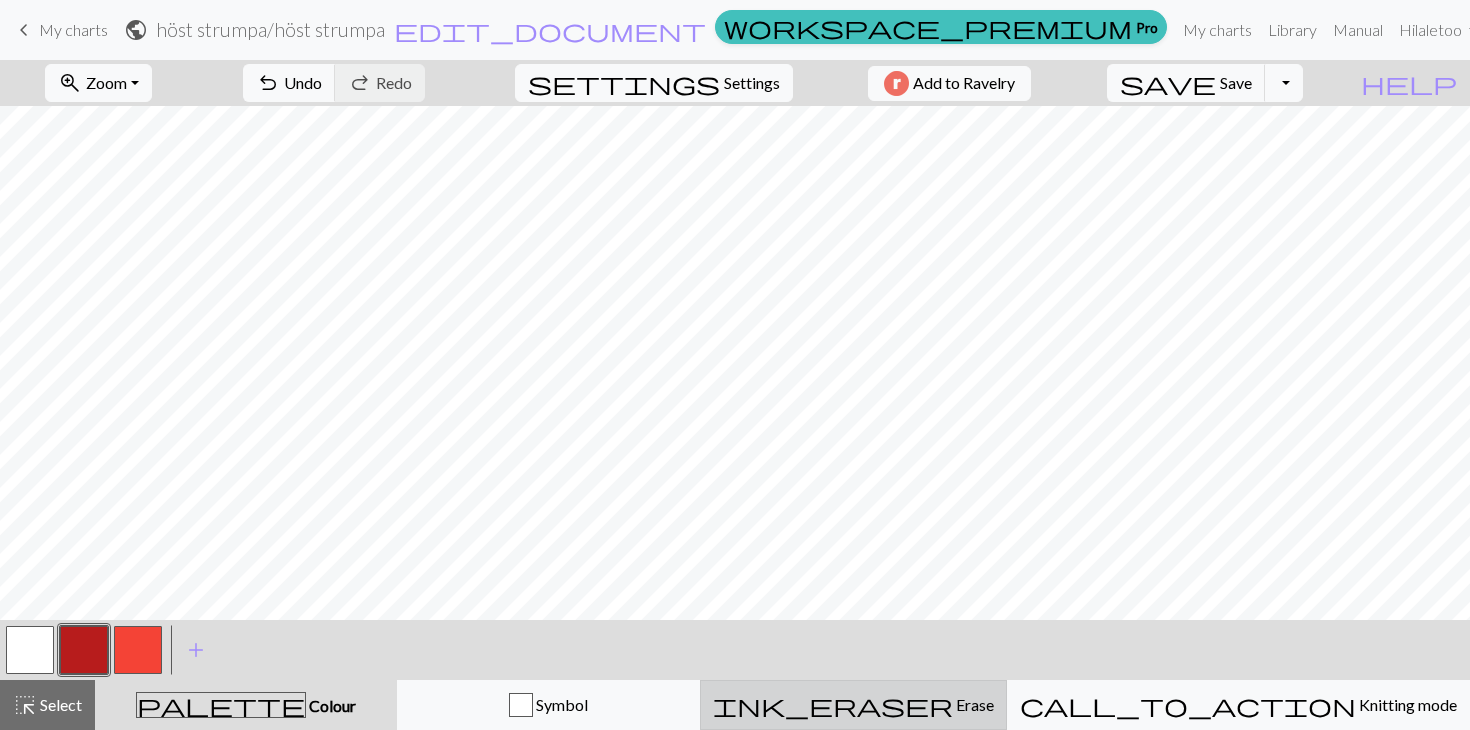 click on "ink_eraser   Erase   Erase" at bounding box center [853, 705] 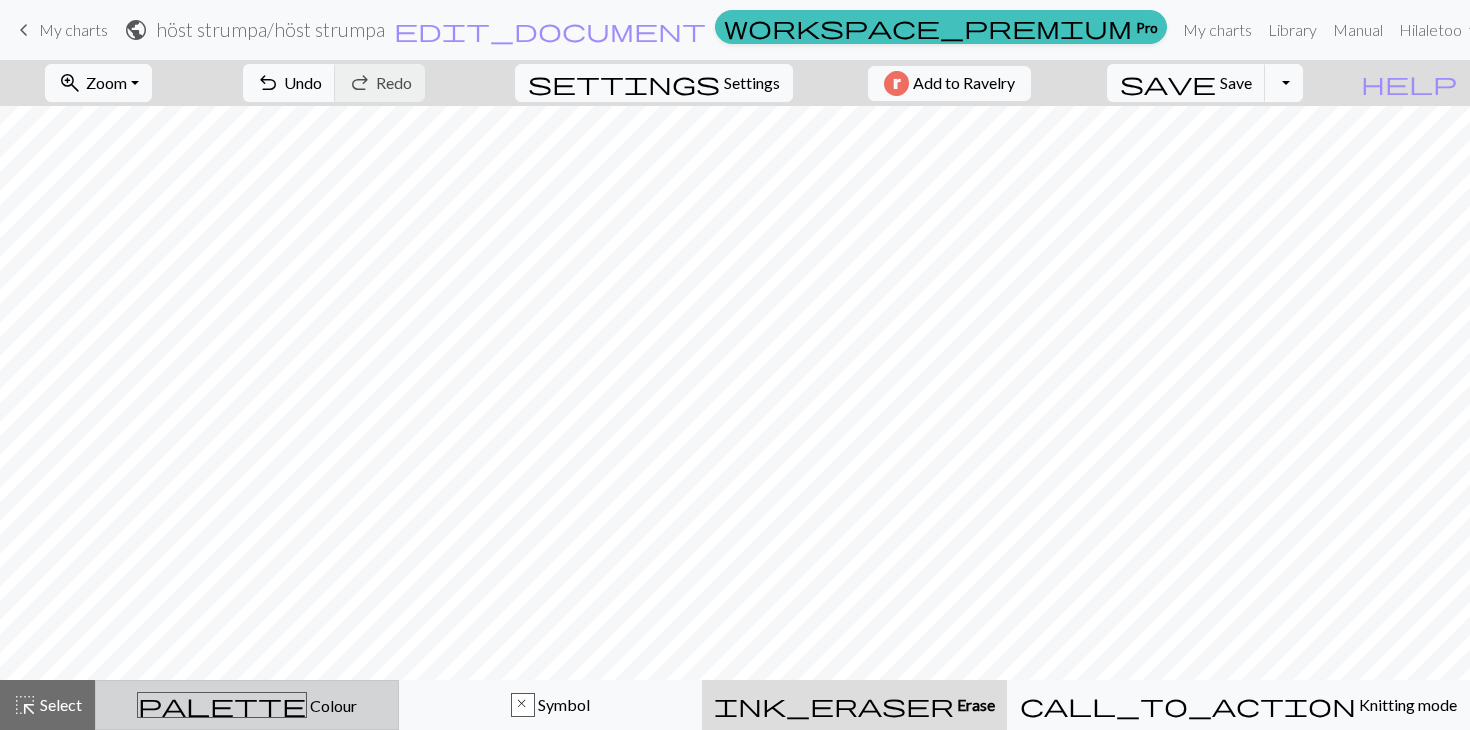 click on "palette   Colour   Colour" at bounding box center (247, 705) 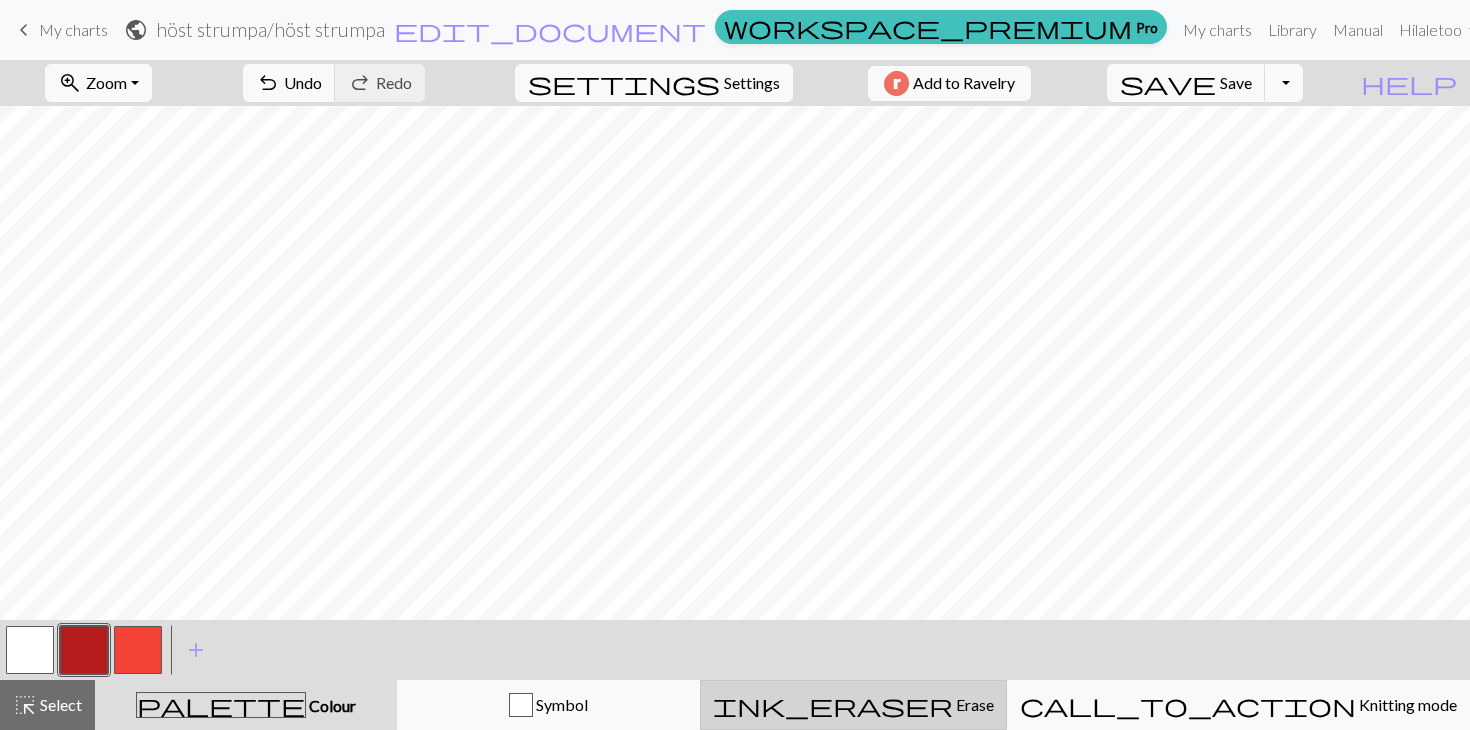 click on "ink_eraser   Erase   Erase" at bounding box center [853, 705] 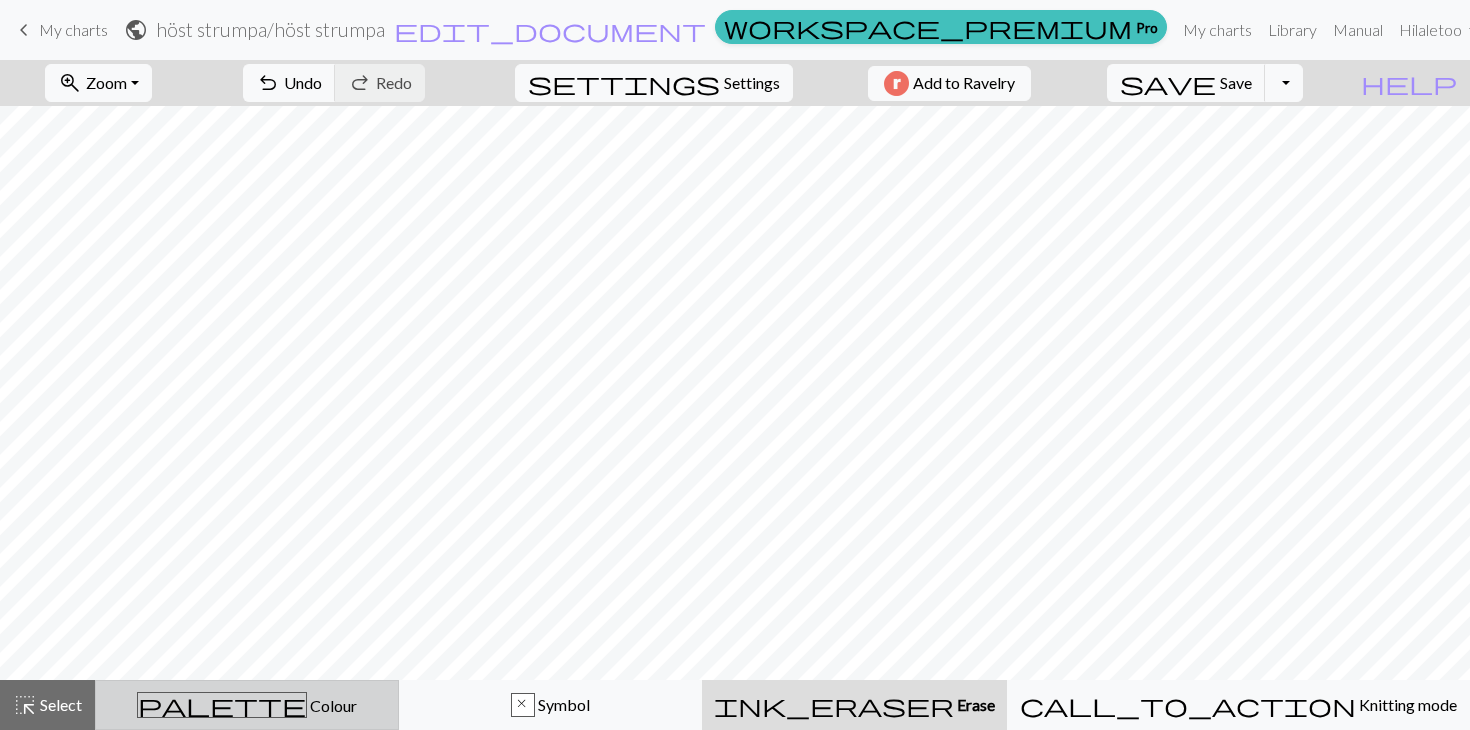 click on "palette   Colour   Colour" at bounding box center (247, 705) 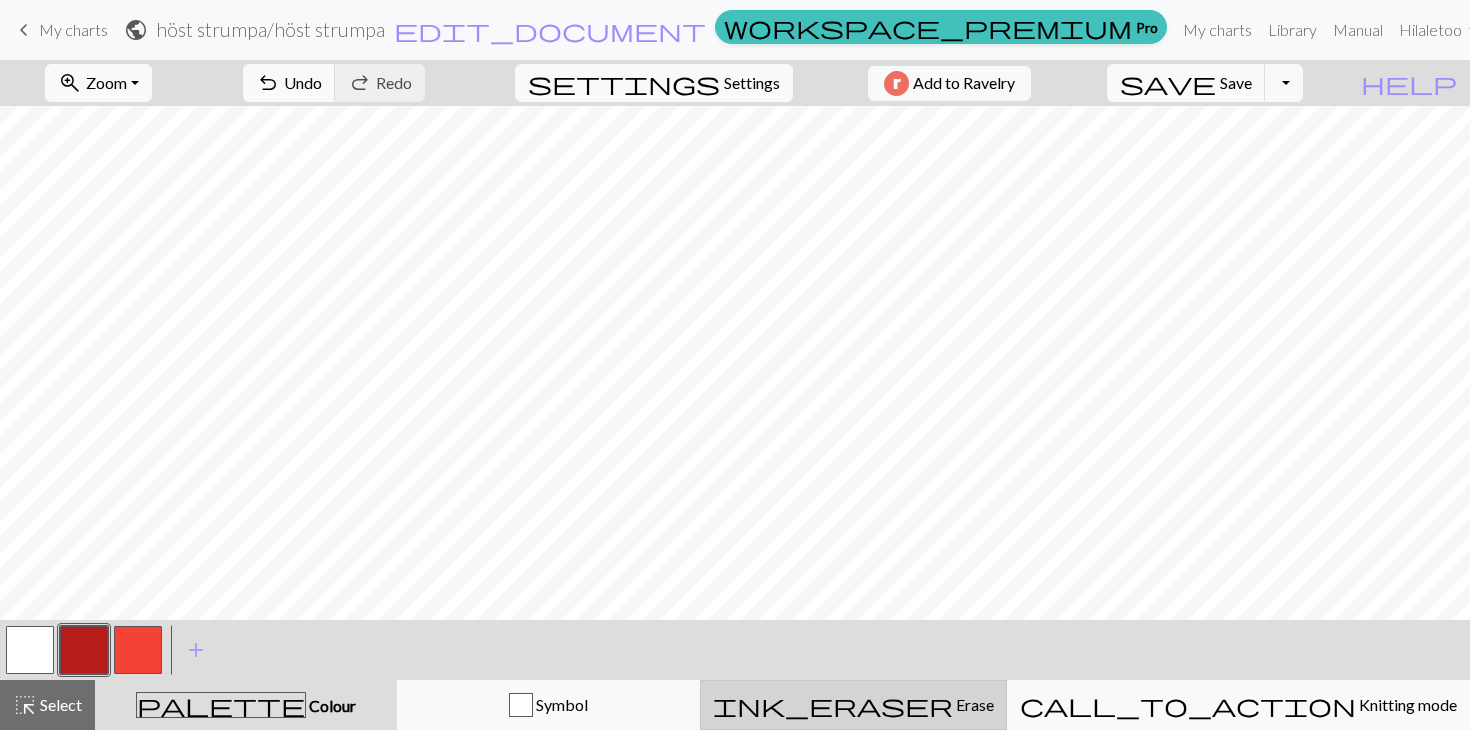 click on "ink_eraser   Erase   Erase" at bounding box center [853, 705] 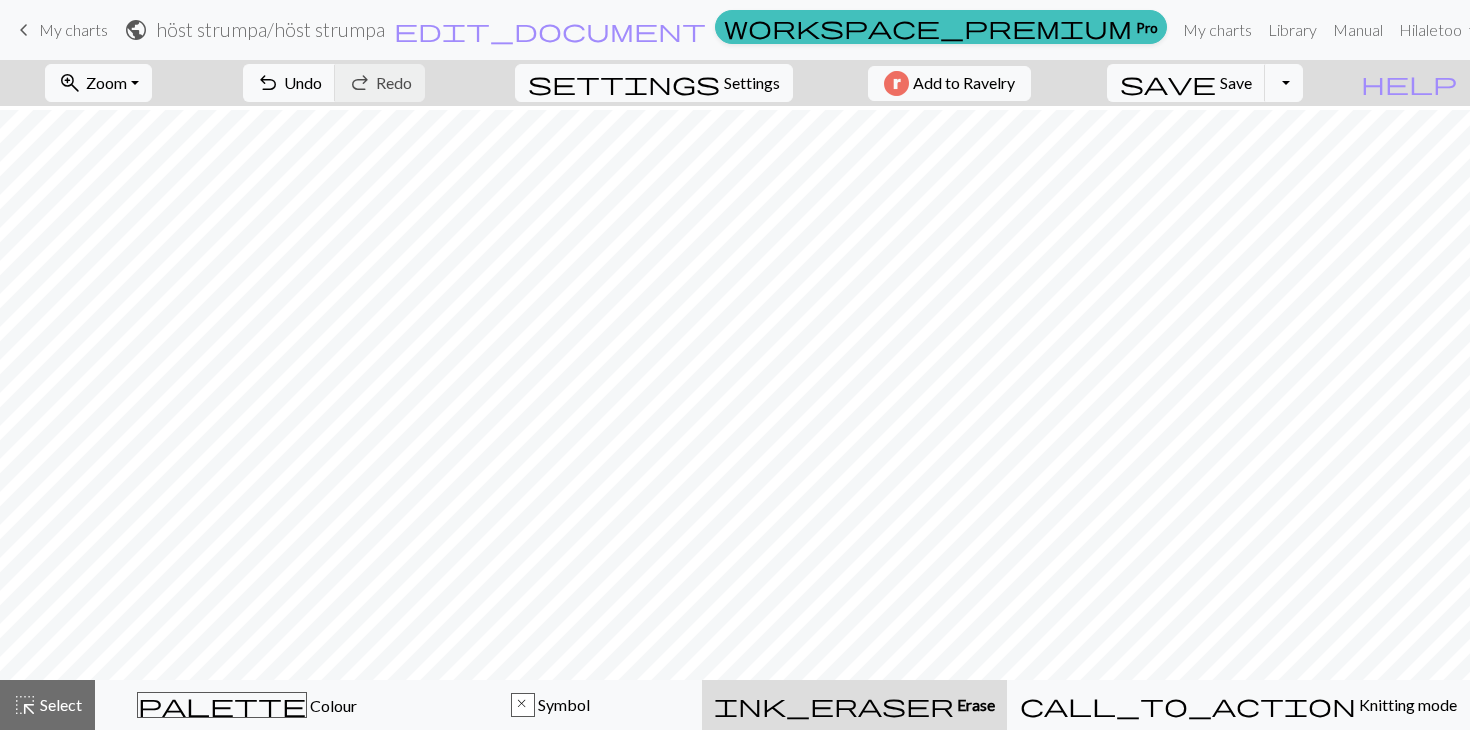 scroll, scrollTop: 53, scrollLeft: 0, axis: vertical 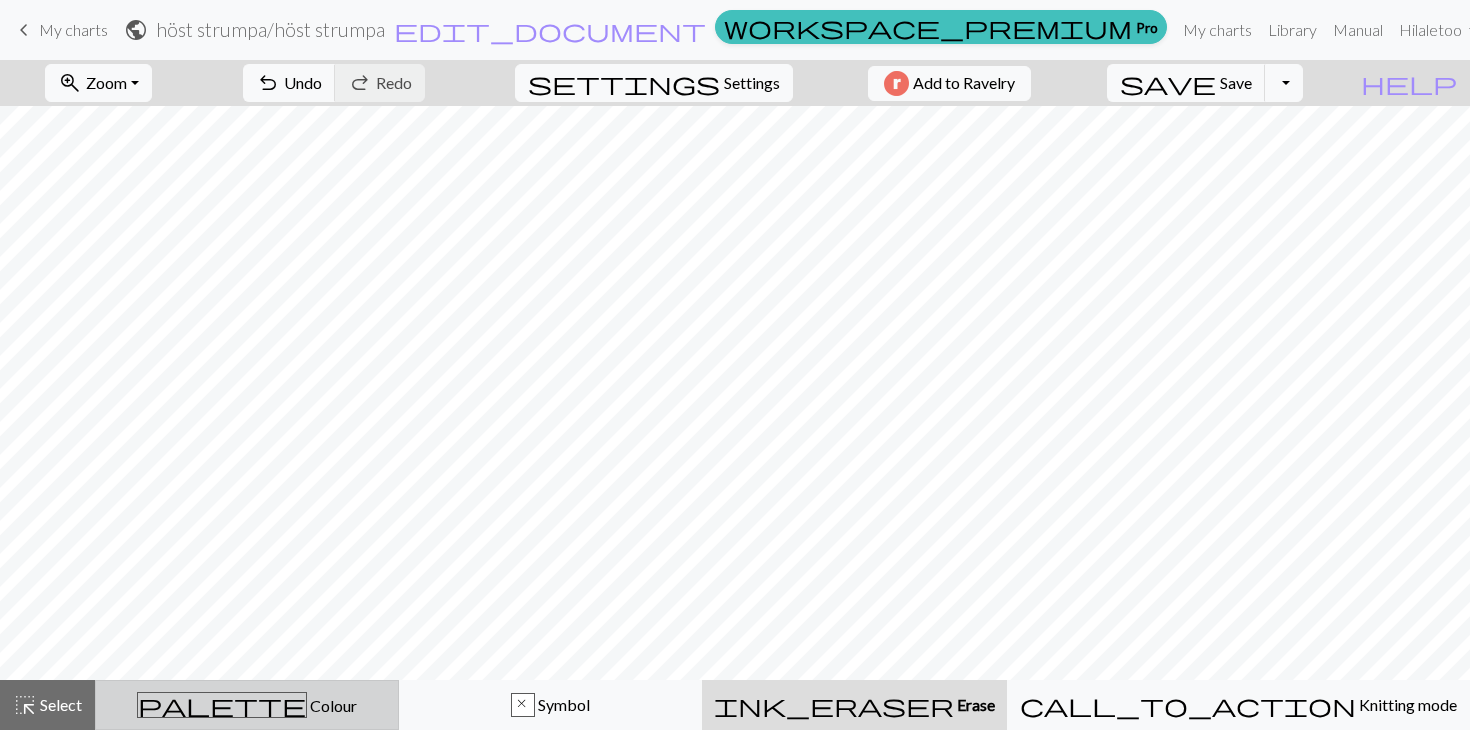 click on "palette   Colour   Colour" at bounding box center (247, 705) 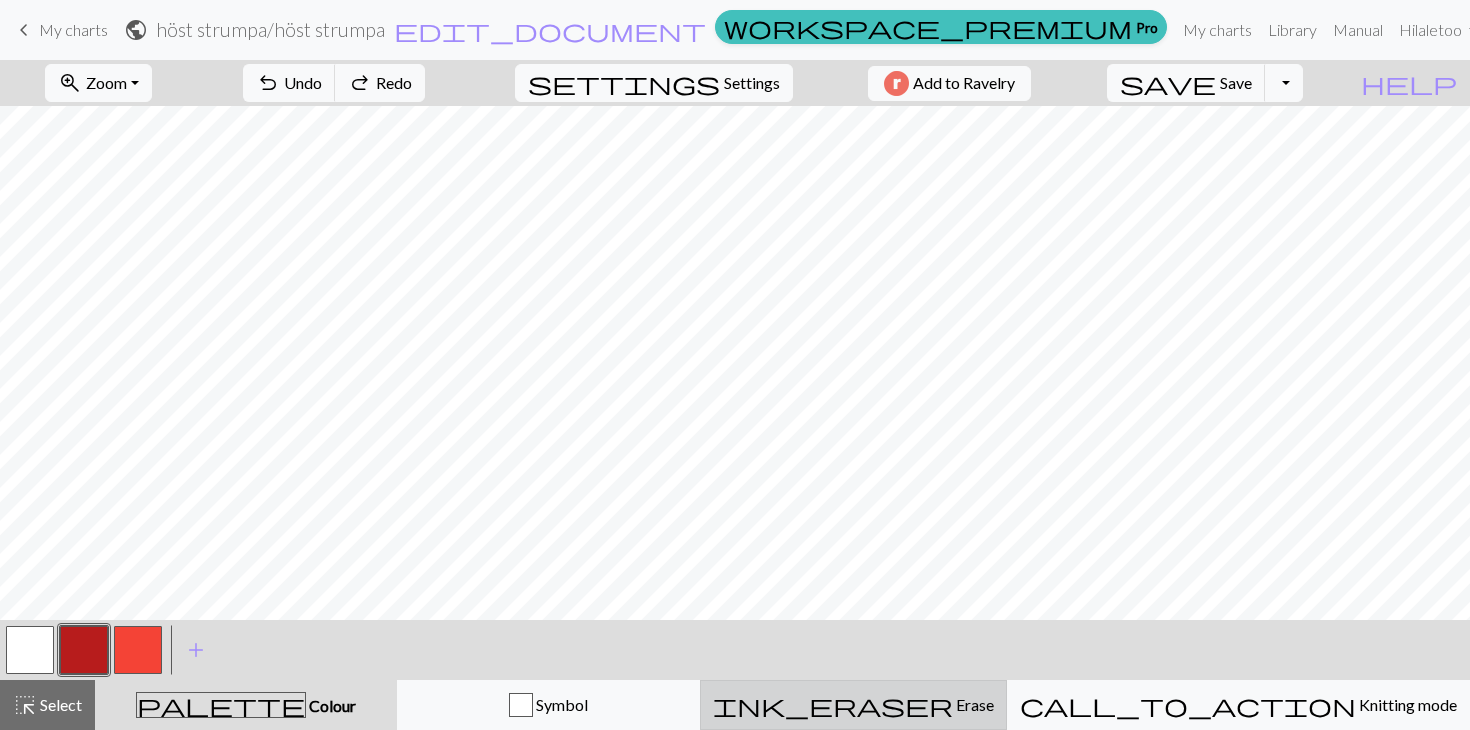 click on "ink_eraser   Erase   Erase" at bounding box center [853, 705] 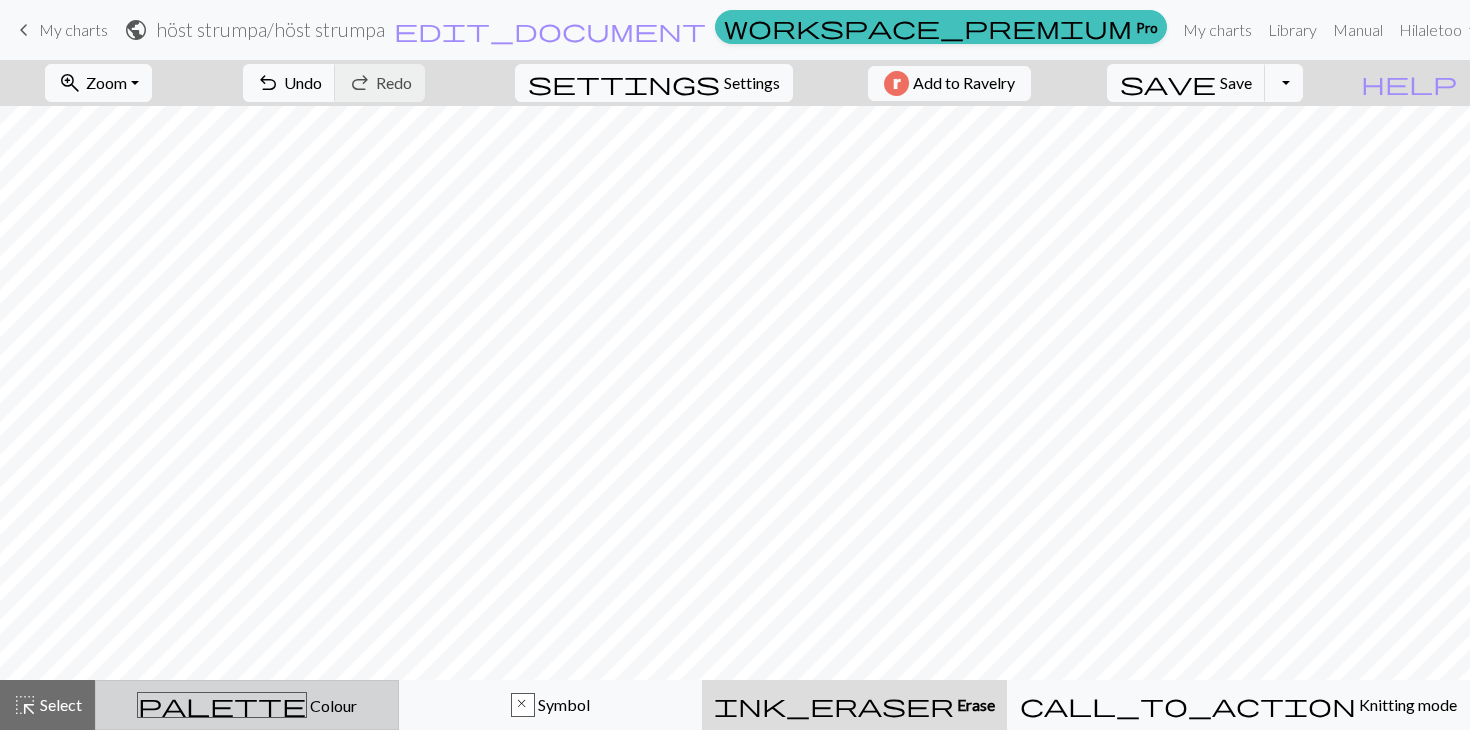 click on "palette   Colour   Colour" at bounding box center [247, 705] 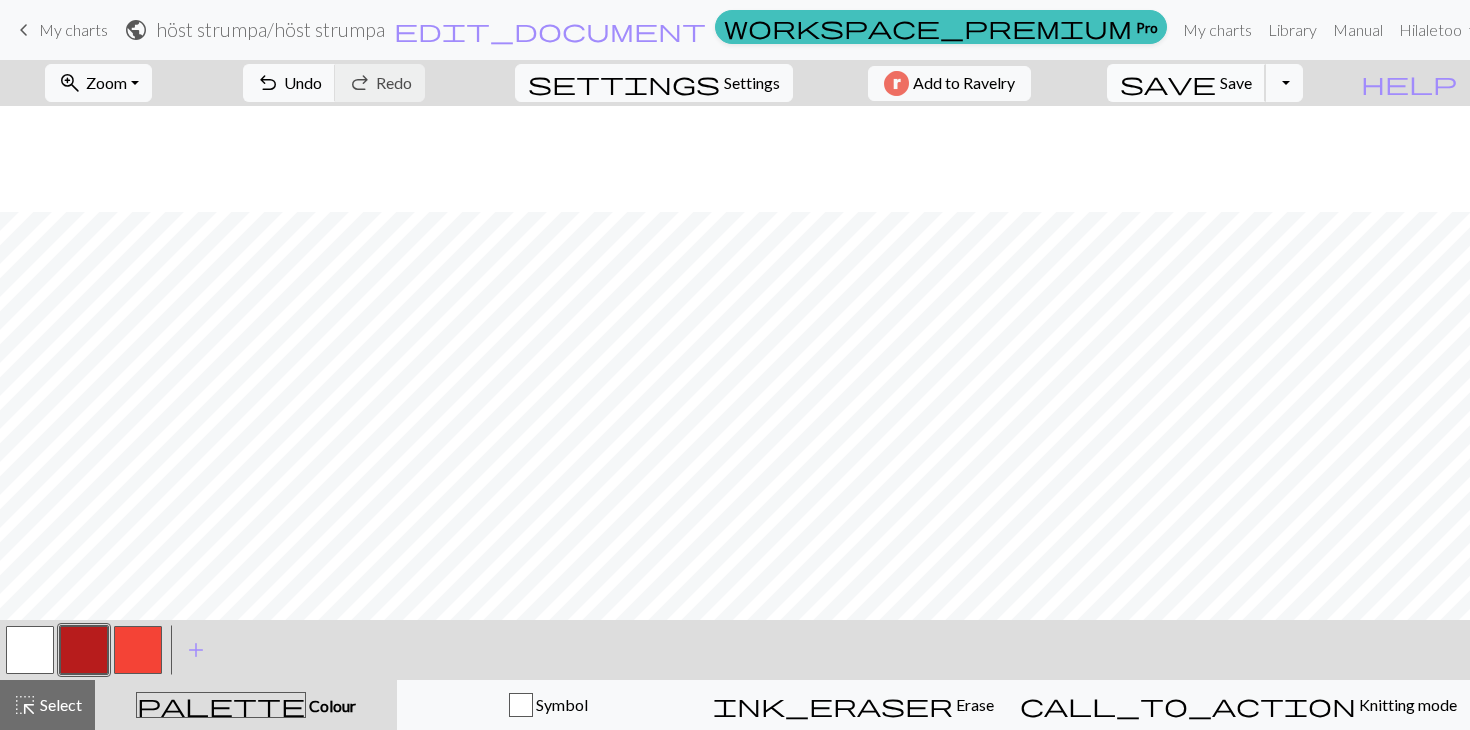scroll, scrollTop: 317, scrollLeft: 0, axis: vertical 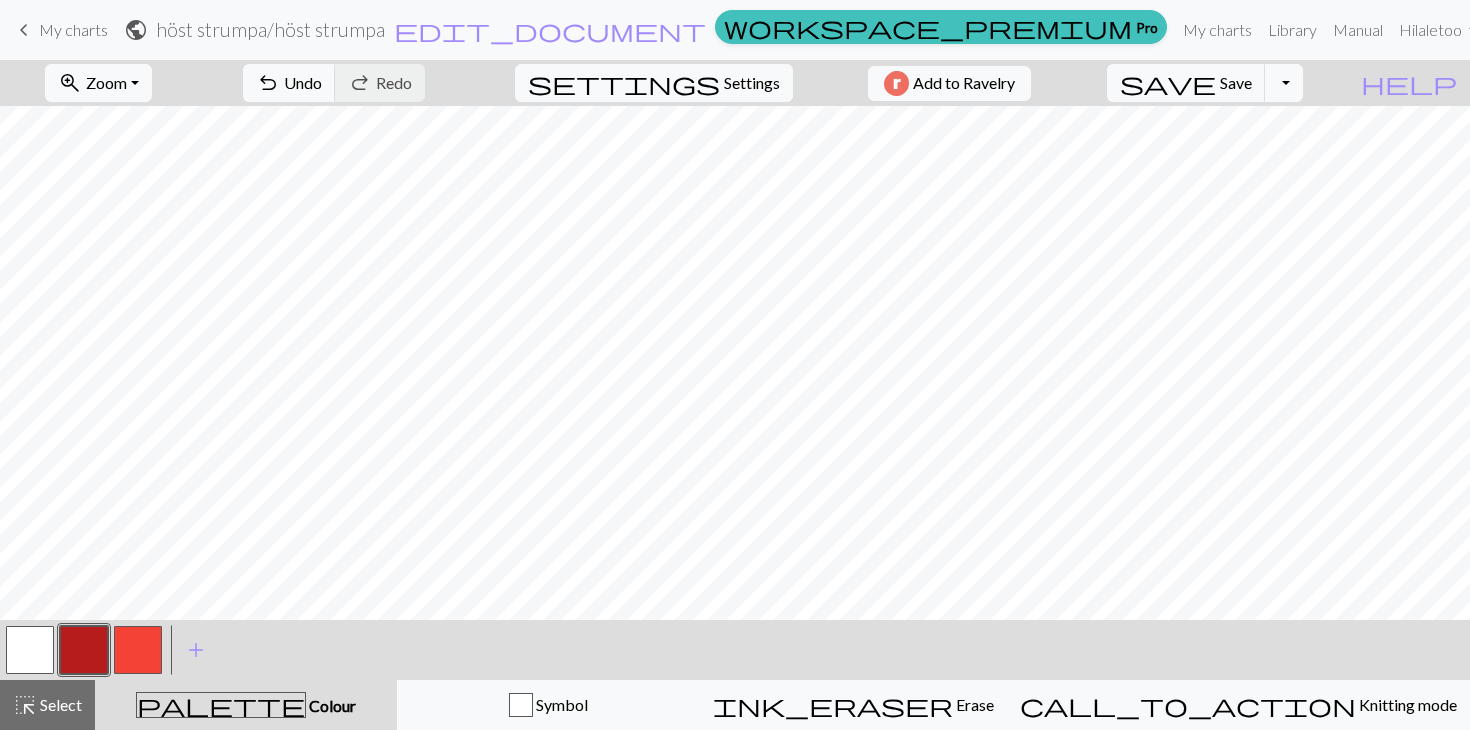 click at bounding box center (138, 650) 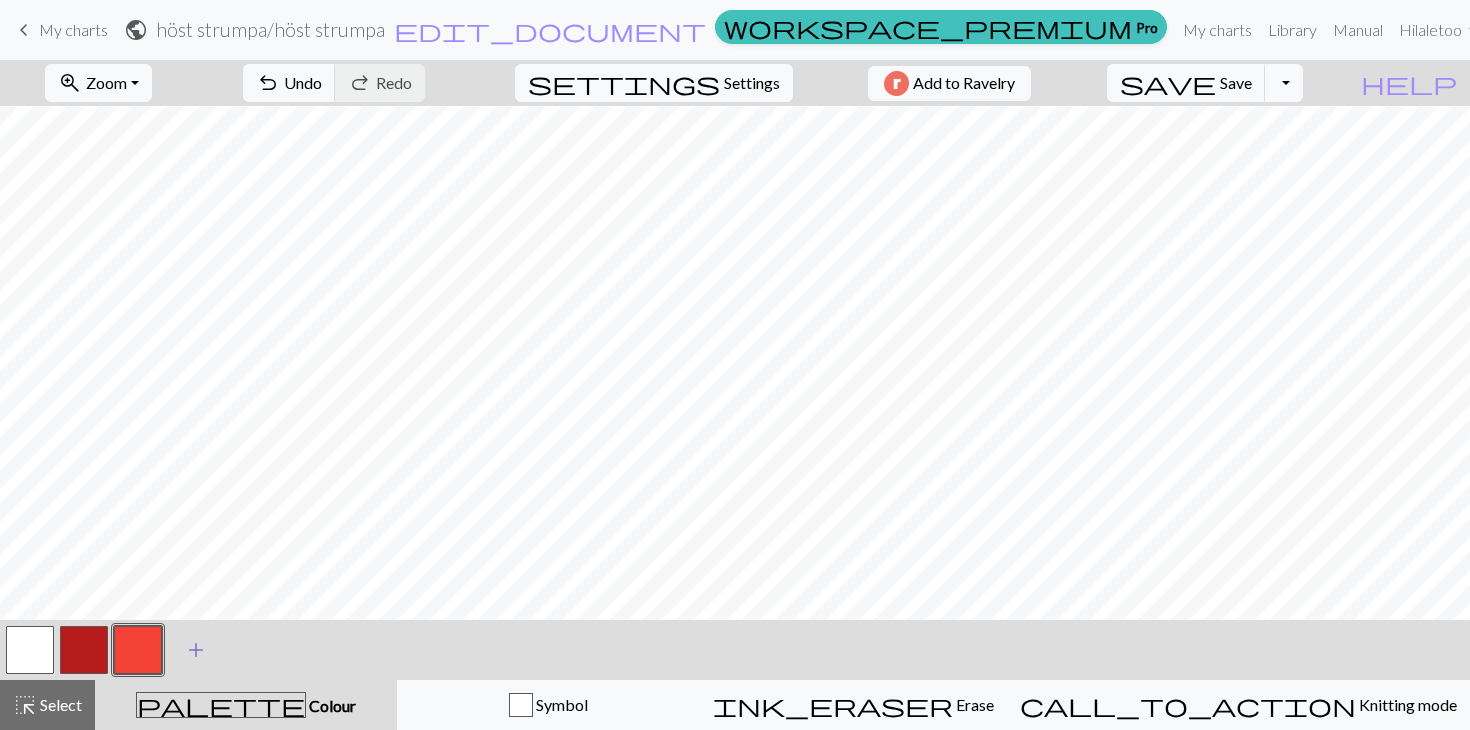 scroll, scrollTop: 248, scrollLeft: 0, axis: vertical 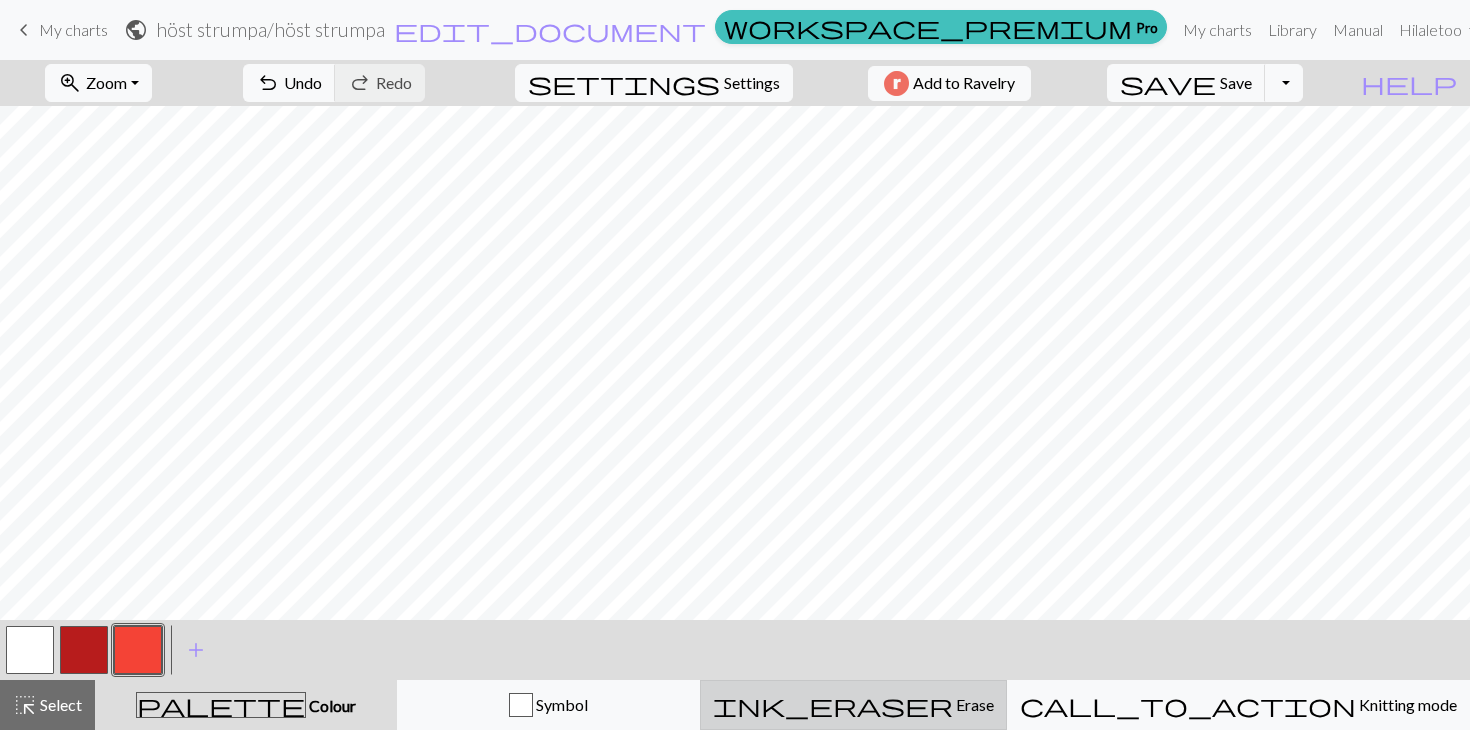 click on "ink_eraser" at bounding box center [833, 705] 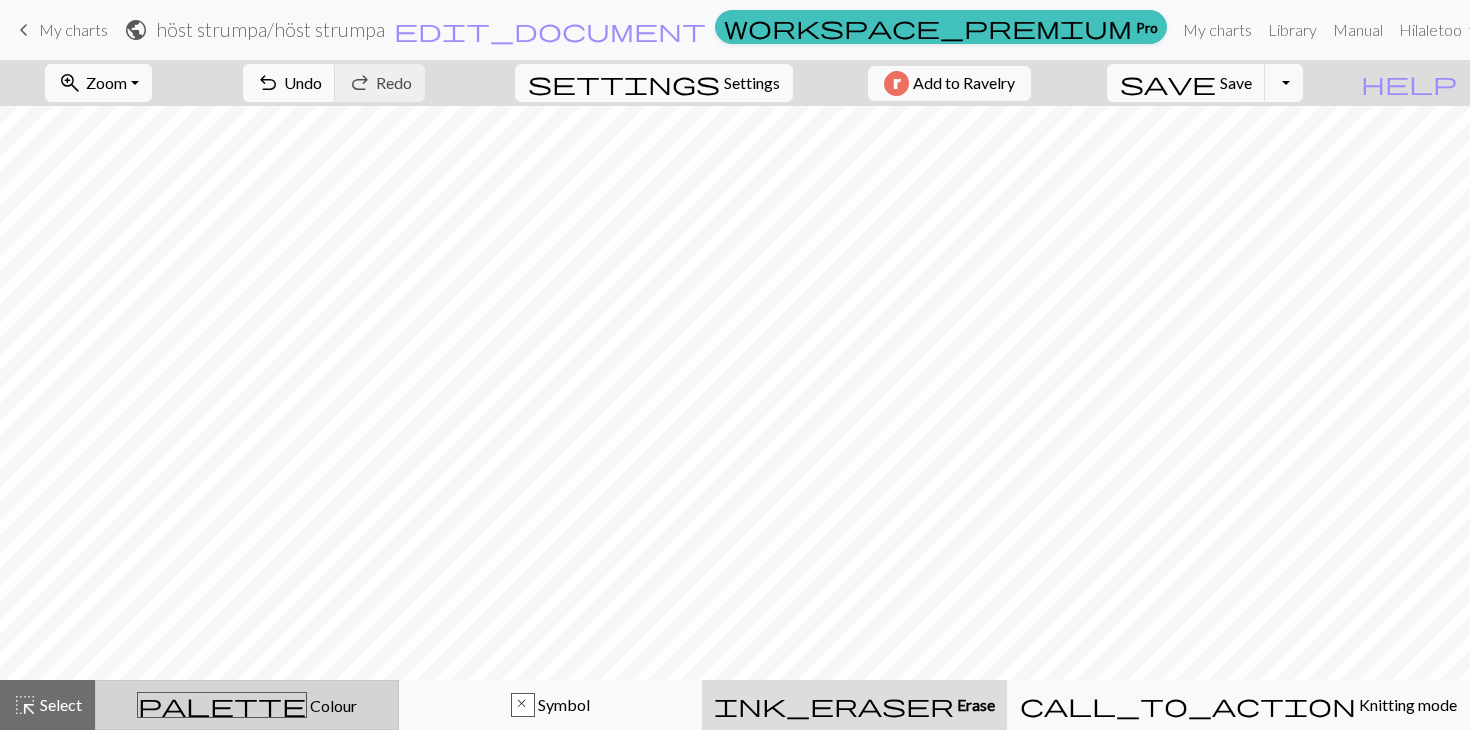 click on "palette   Colour   Colour" at bounding box center (247, 705) 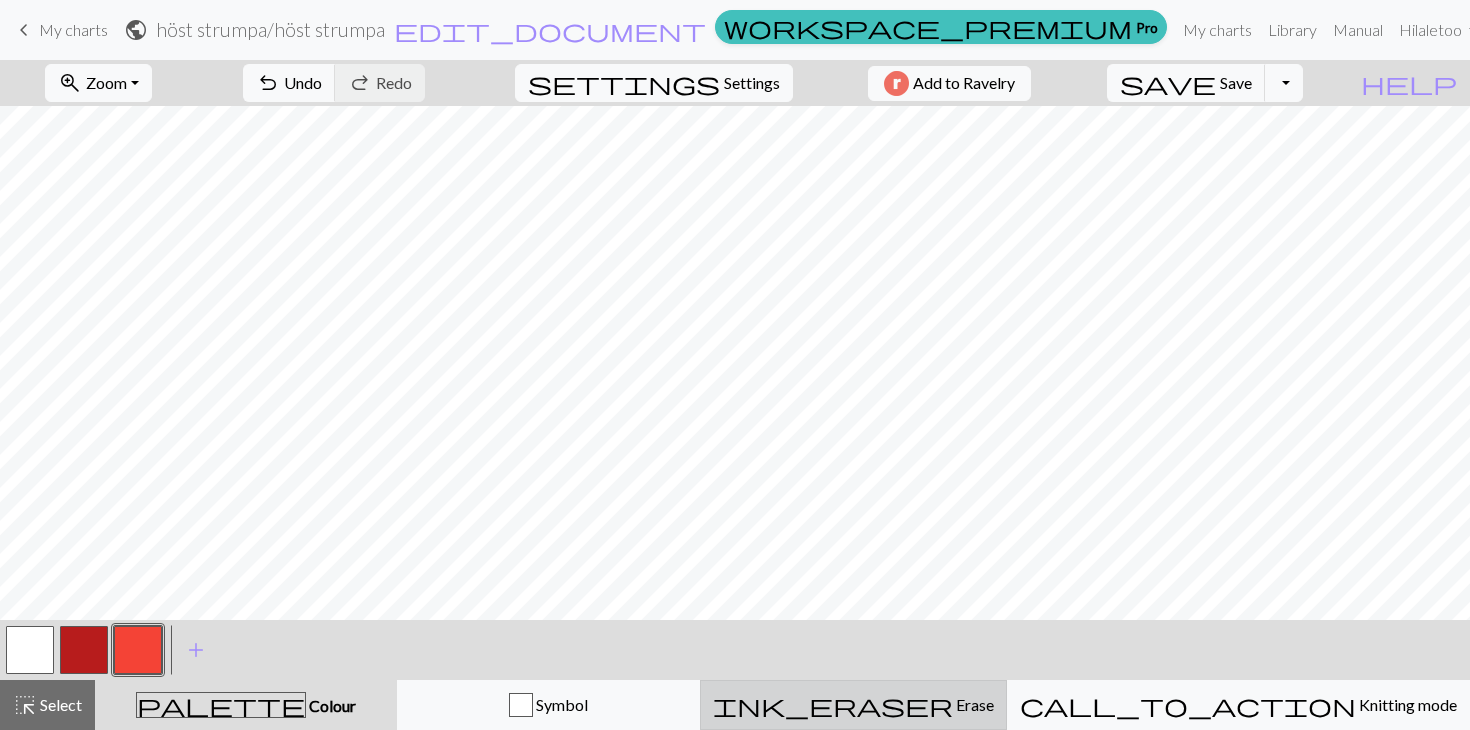 click on "ink_eraser   Erase   Erase" at bounding box center [853, 705] 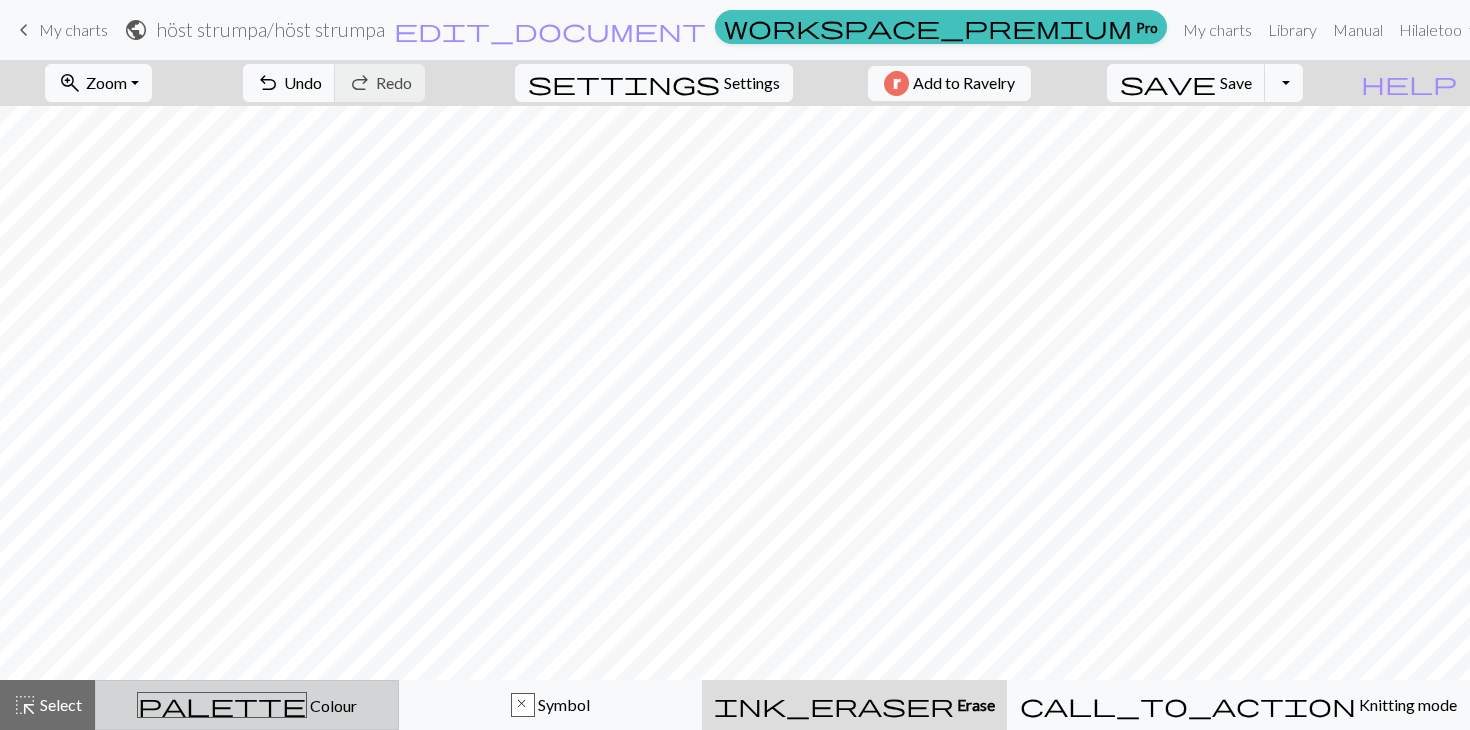 click on "palette   Colour   Colour" at bounding box center [247, 705] 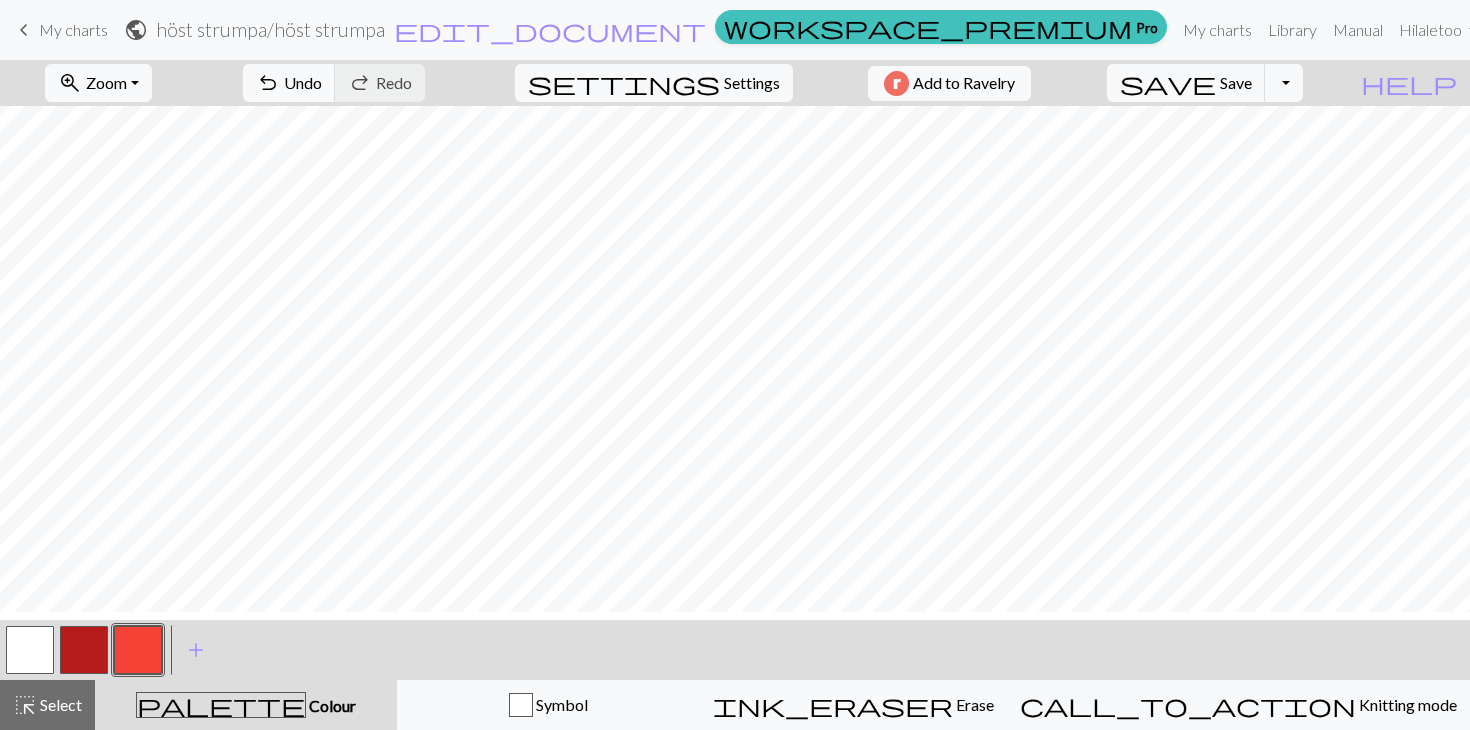 scroll, scrollTop: 3, scrollLeft: 0, axis: vertical 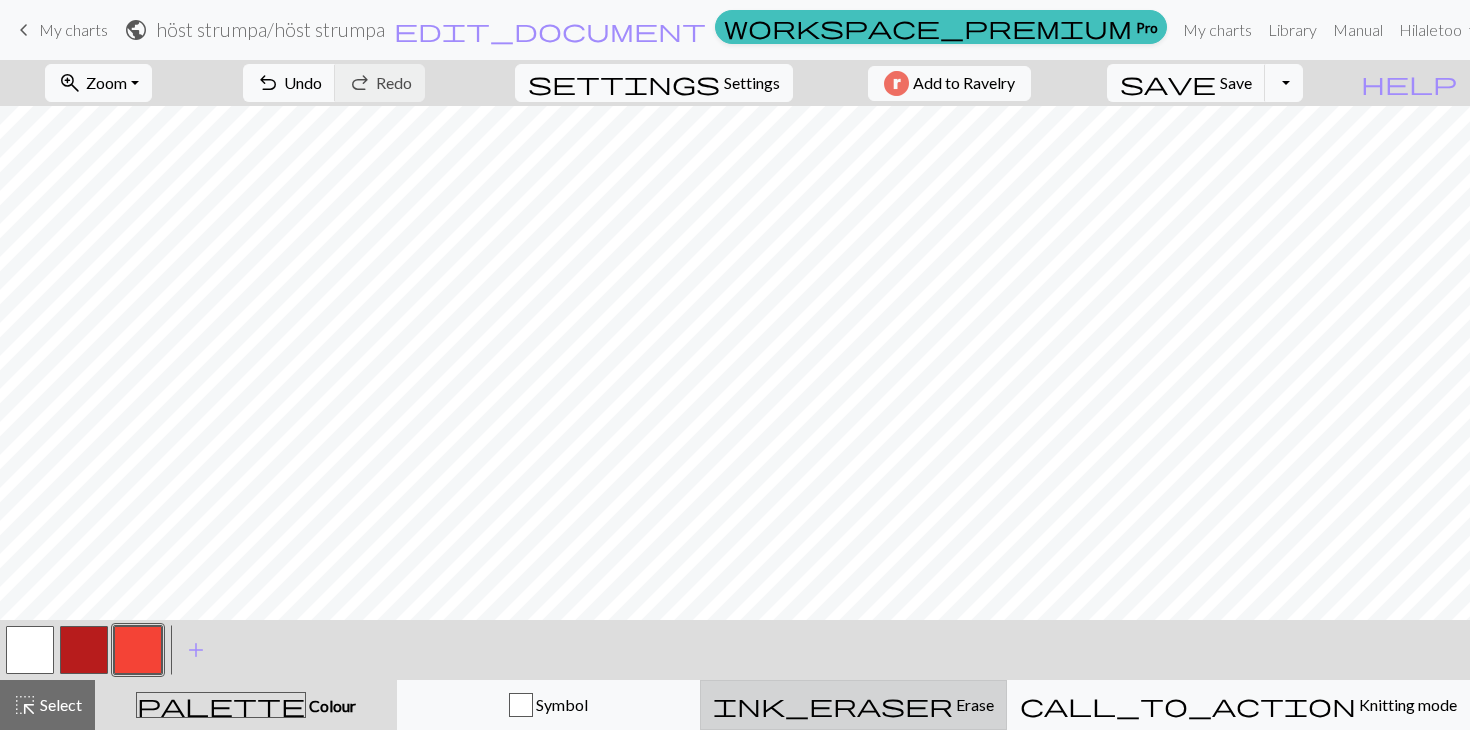 click on "ink_eraser" at bounding box center [833, 705] 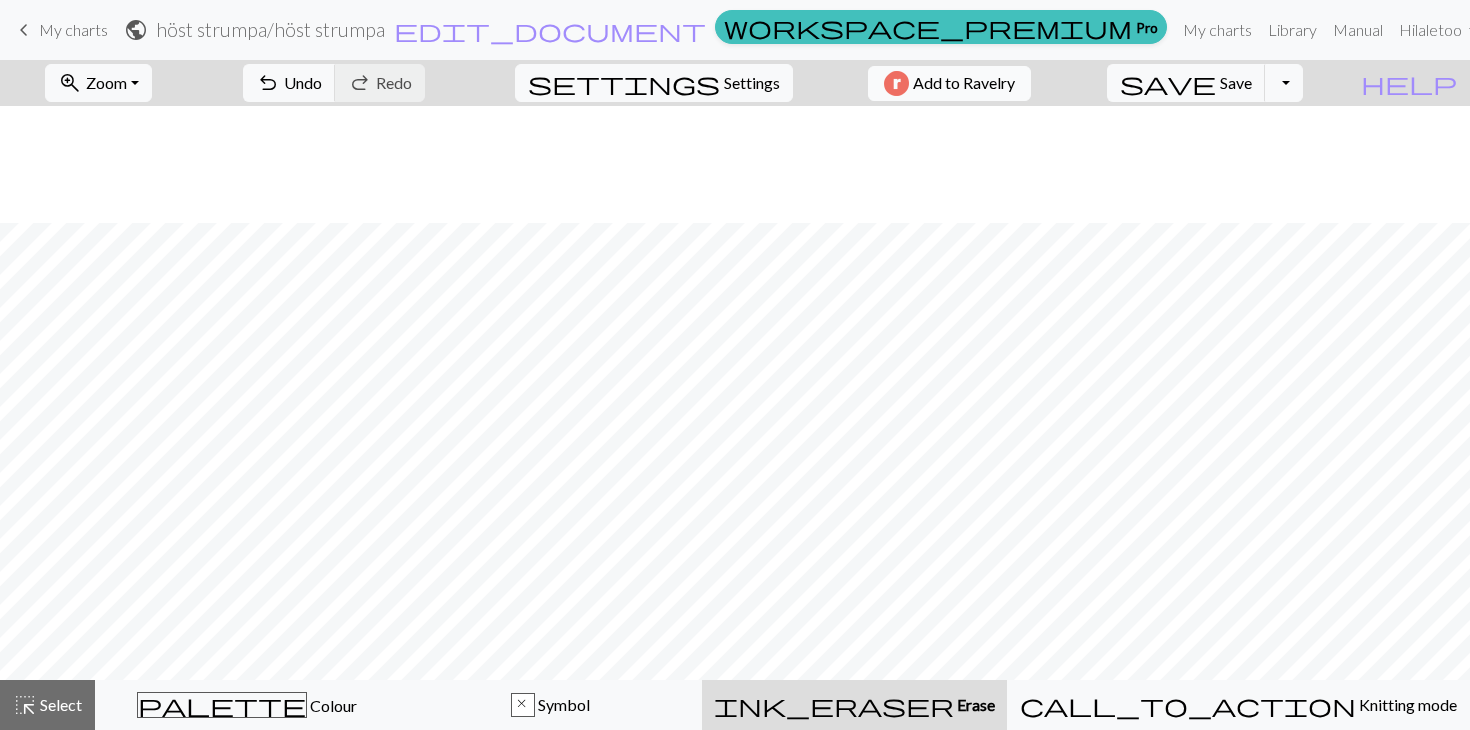 scroll, scrollTop: 311, scrollLeft: 0, axis: vertical 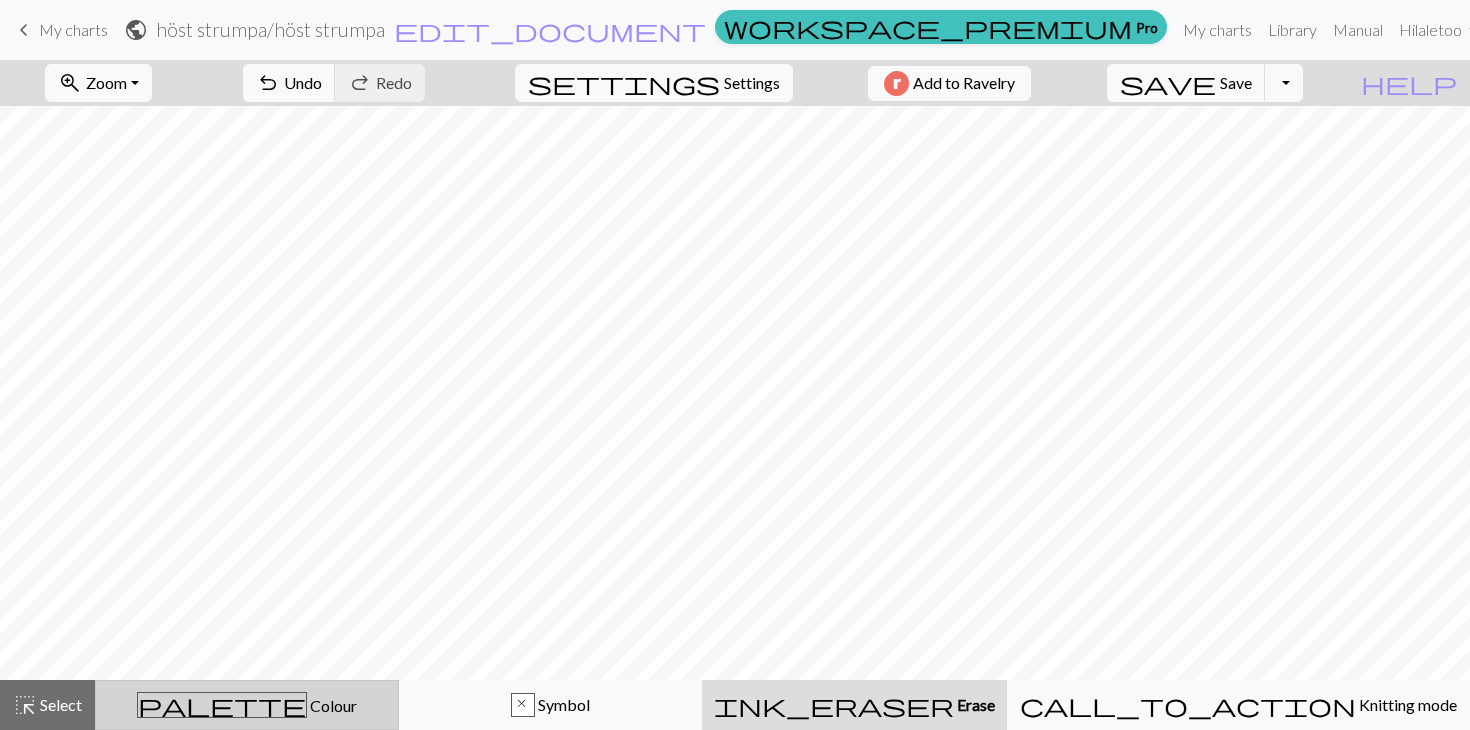 click on "palette   Colour   Colour" at bounding box center (247, 705) 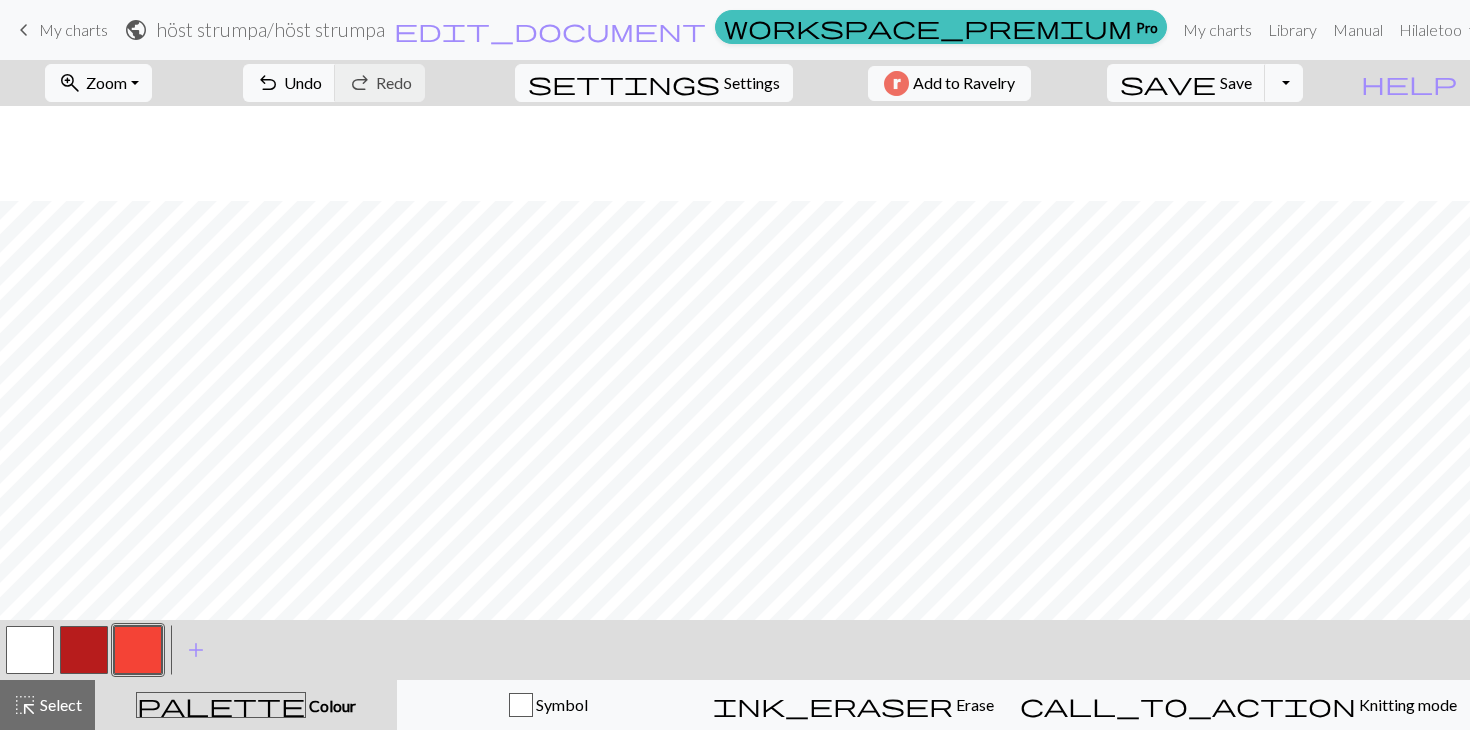 scroll, scrollTop: 324, scrollLeft: 0, axis: vertical 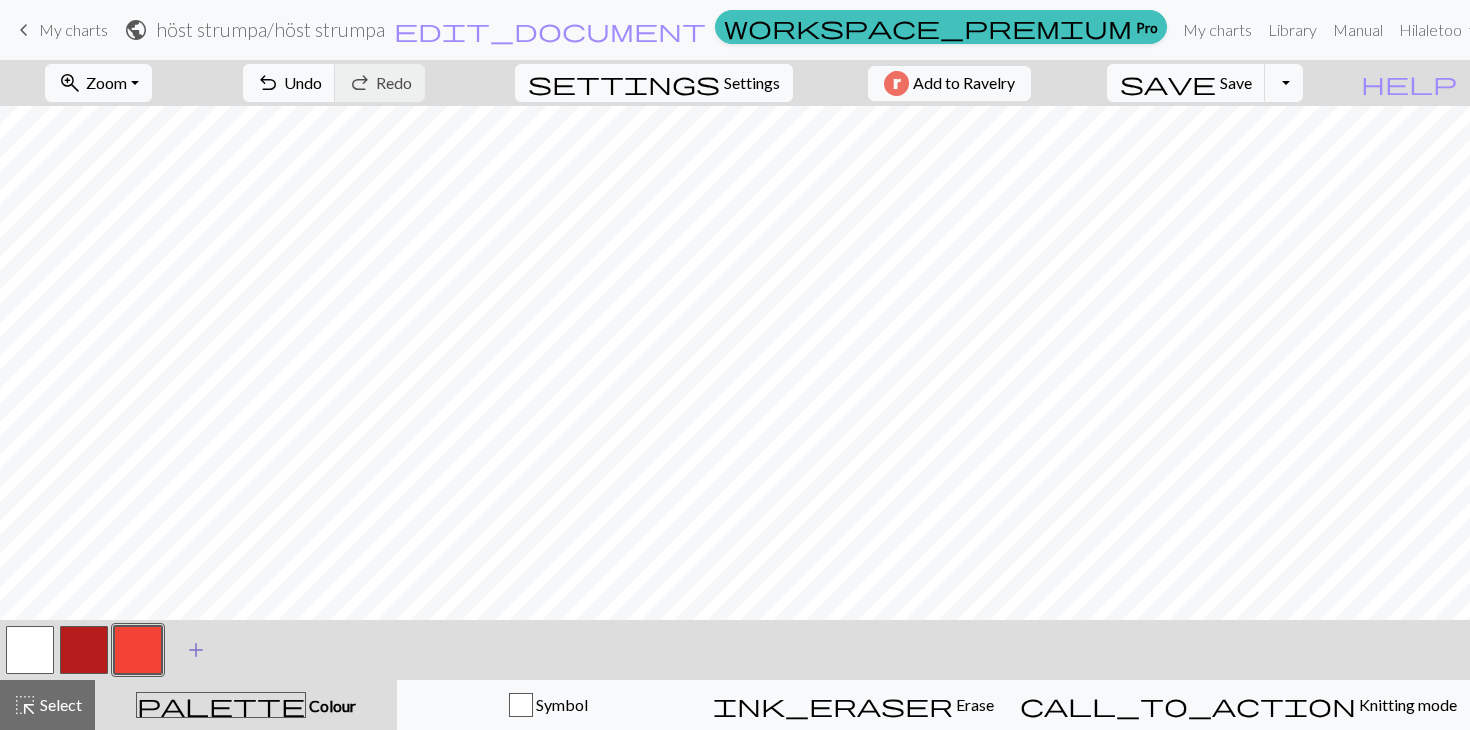 click on "add Add a  colour" at bounding box center [196, 650] 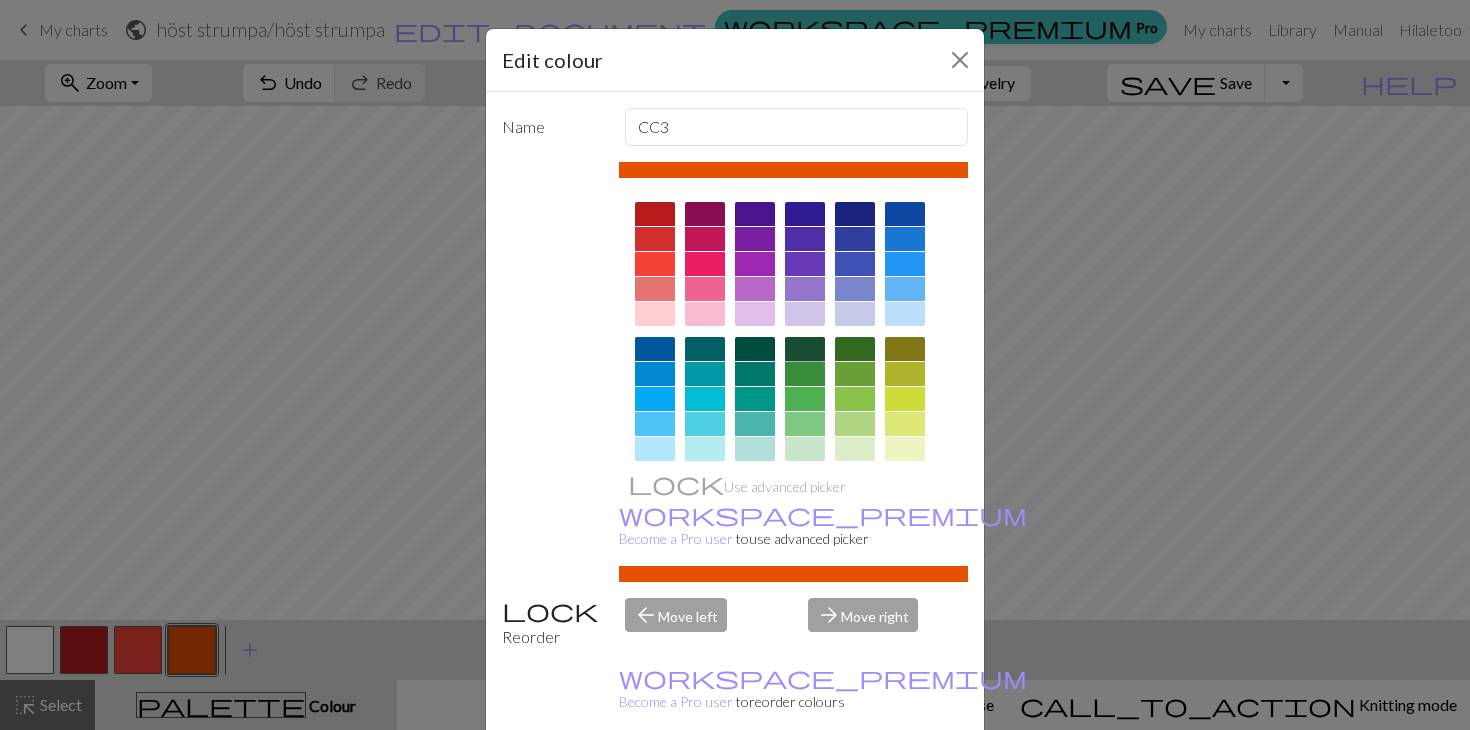 click at bounding box center (805, 349) 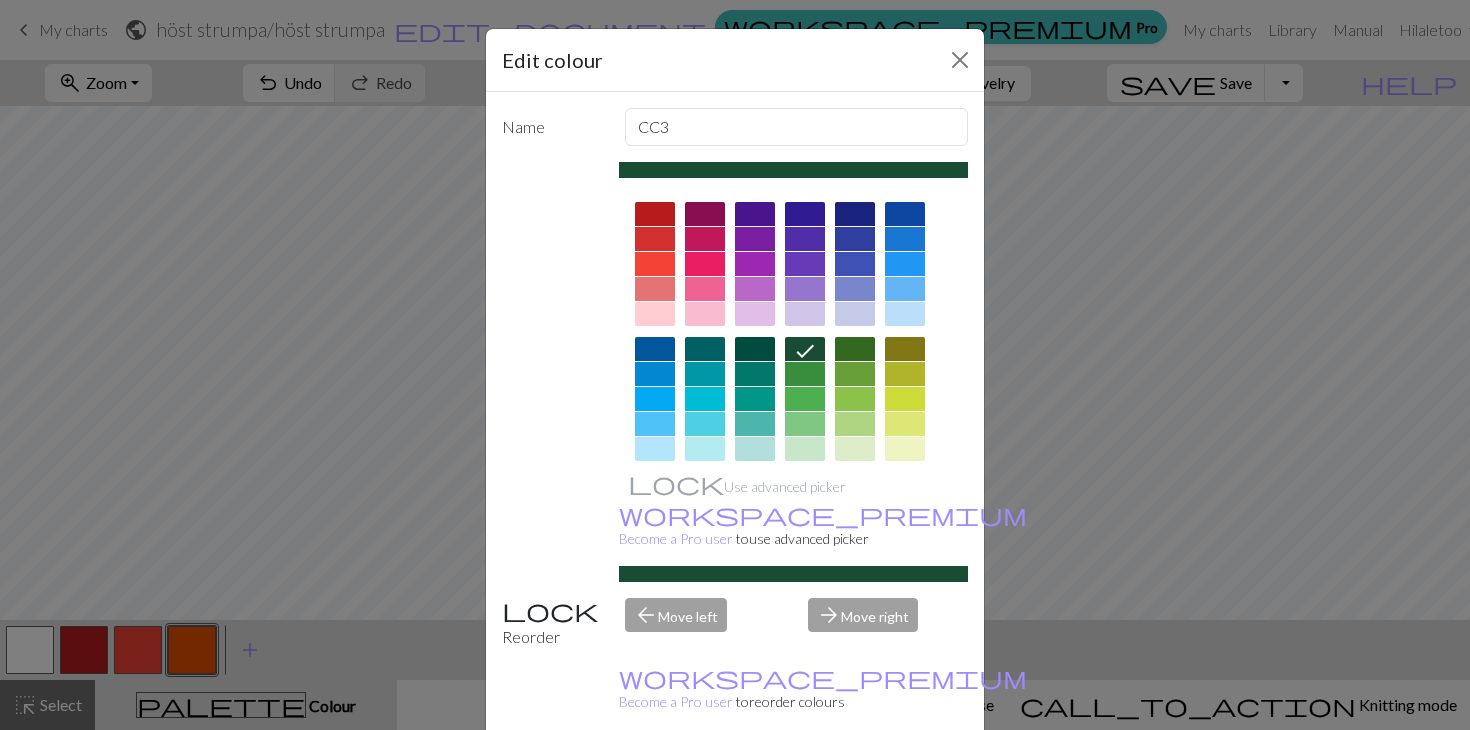 click on "Done" at bounding box center [855, 781] 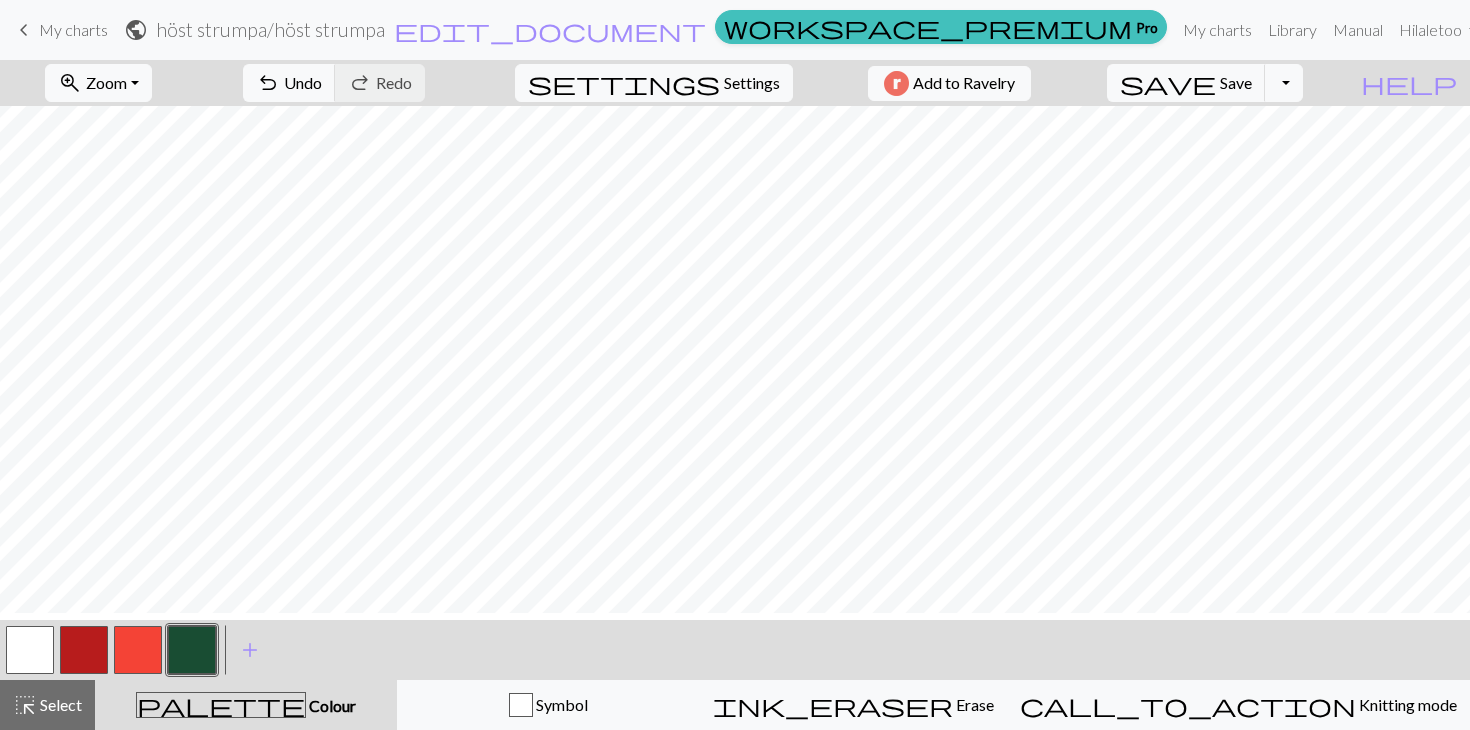 scroll, scrollTop: 319, scrollLeft: 0, axis: vertical 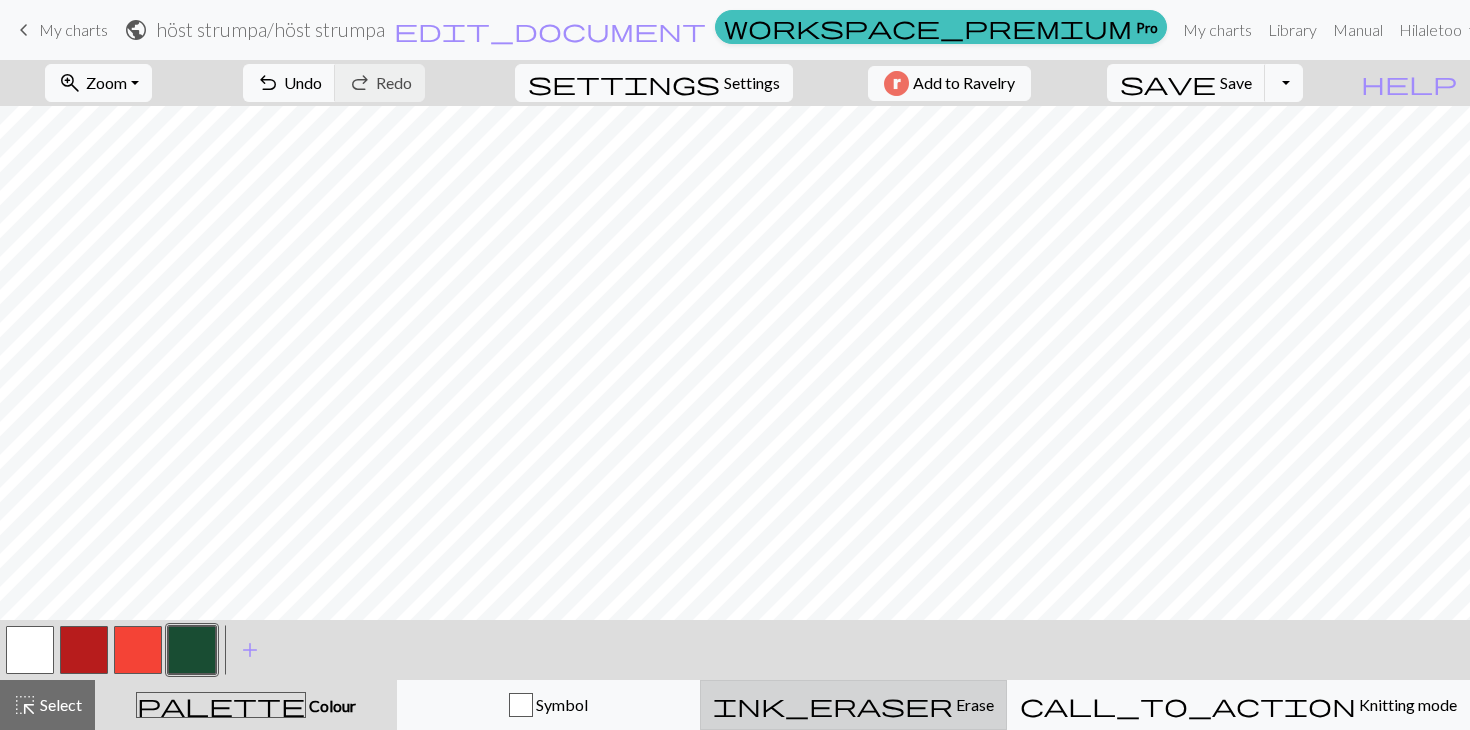 click on "ink_eraser   Erase   Erase" at bounding box center (853, 705) 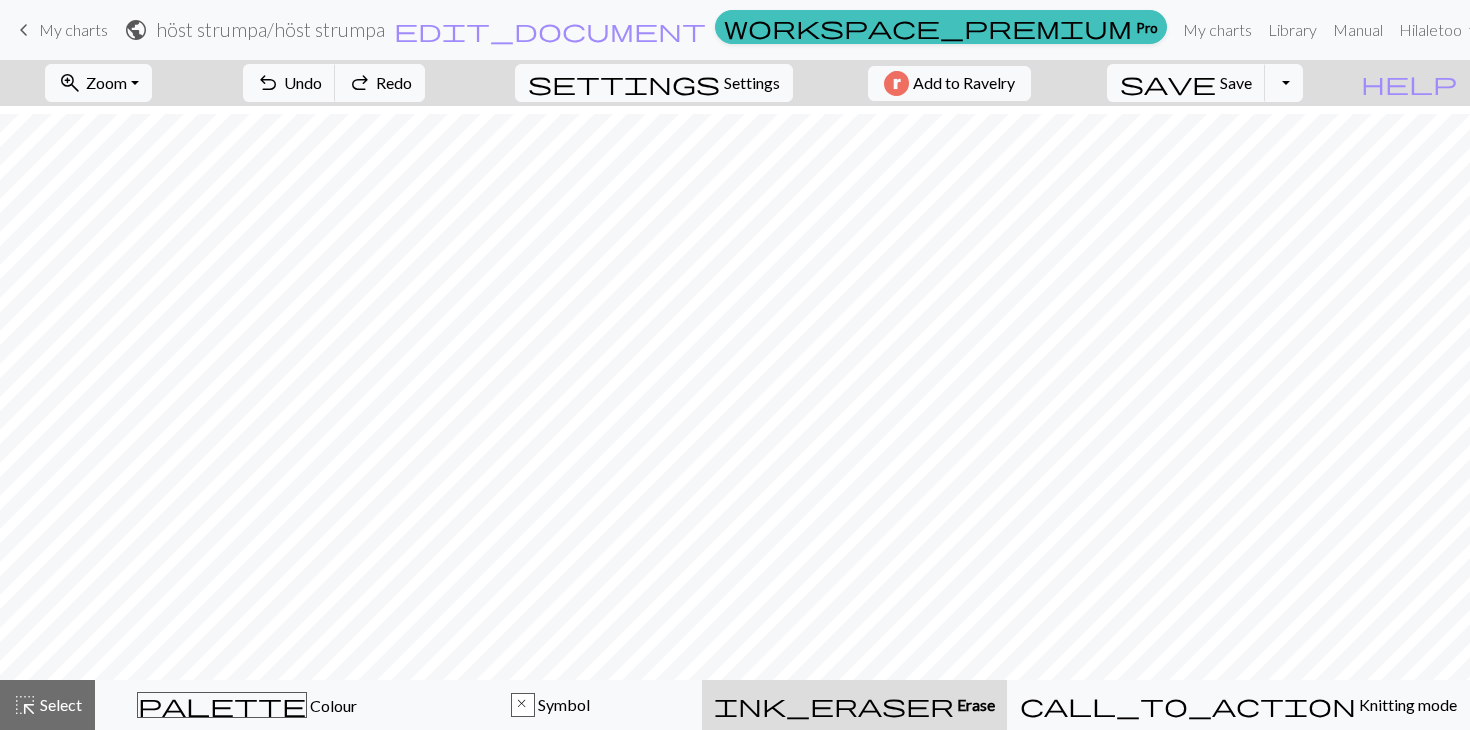 scroll, scrollTop: 270, scrollLeft: 0, axis: vertical 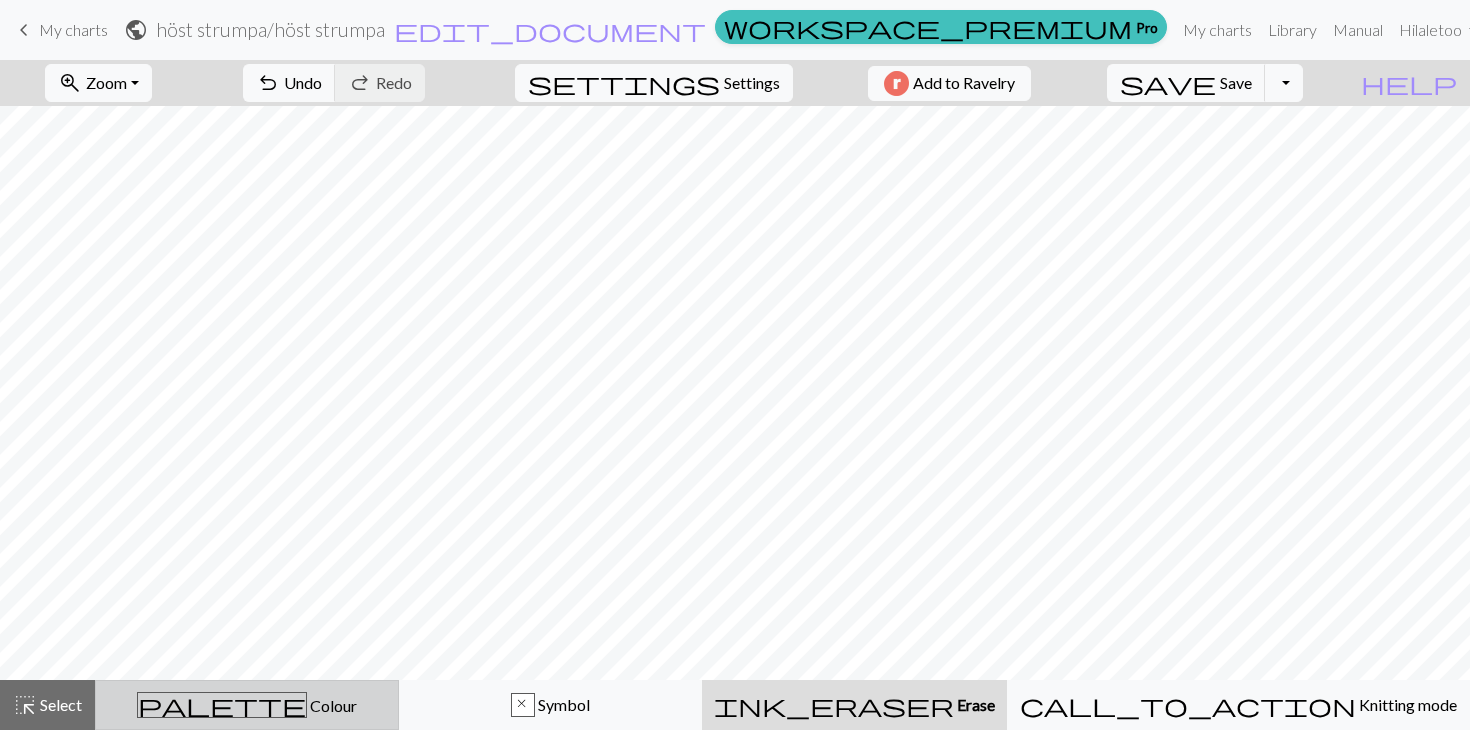 click on "palette   Colour   Colour" at bounding box center (247, 705) 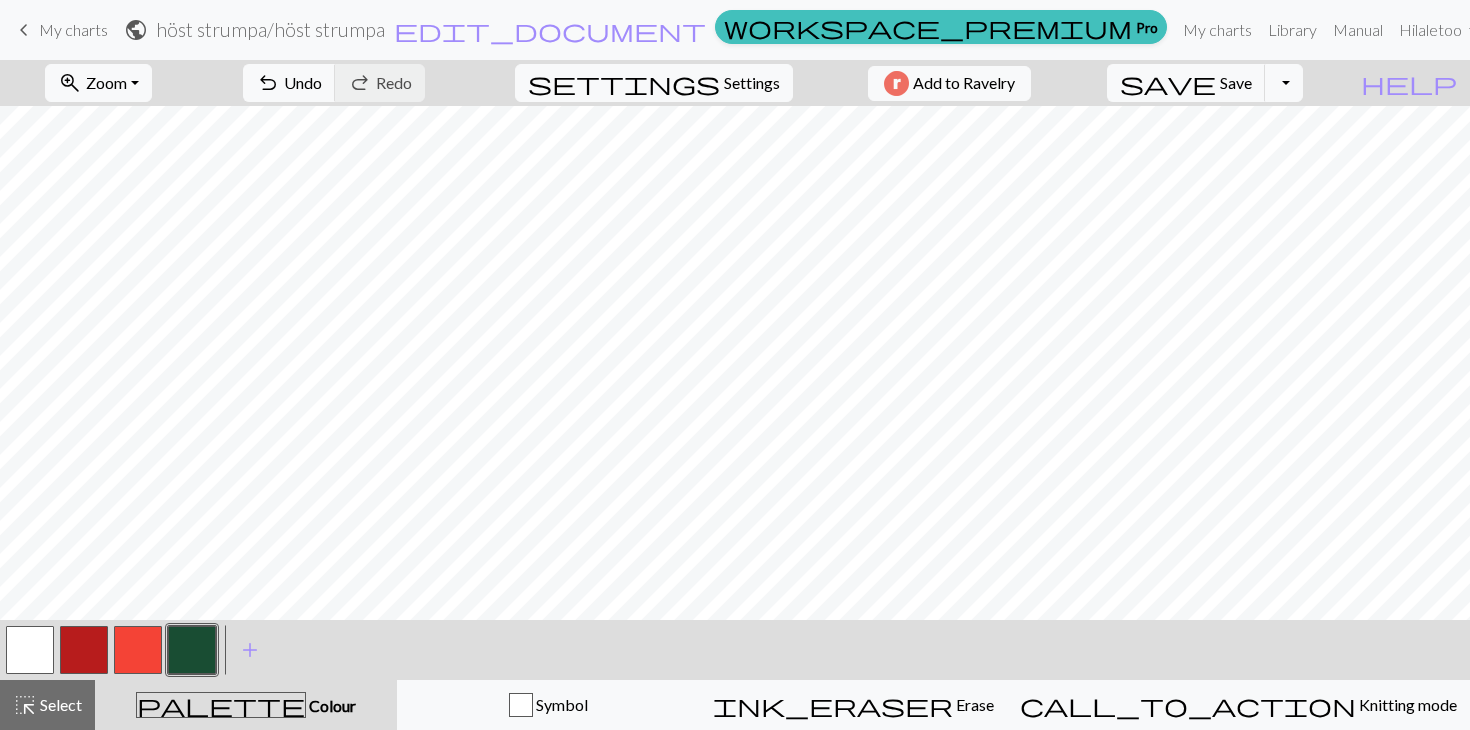 click at bounding box center (138, 650) 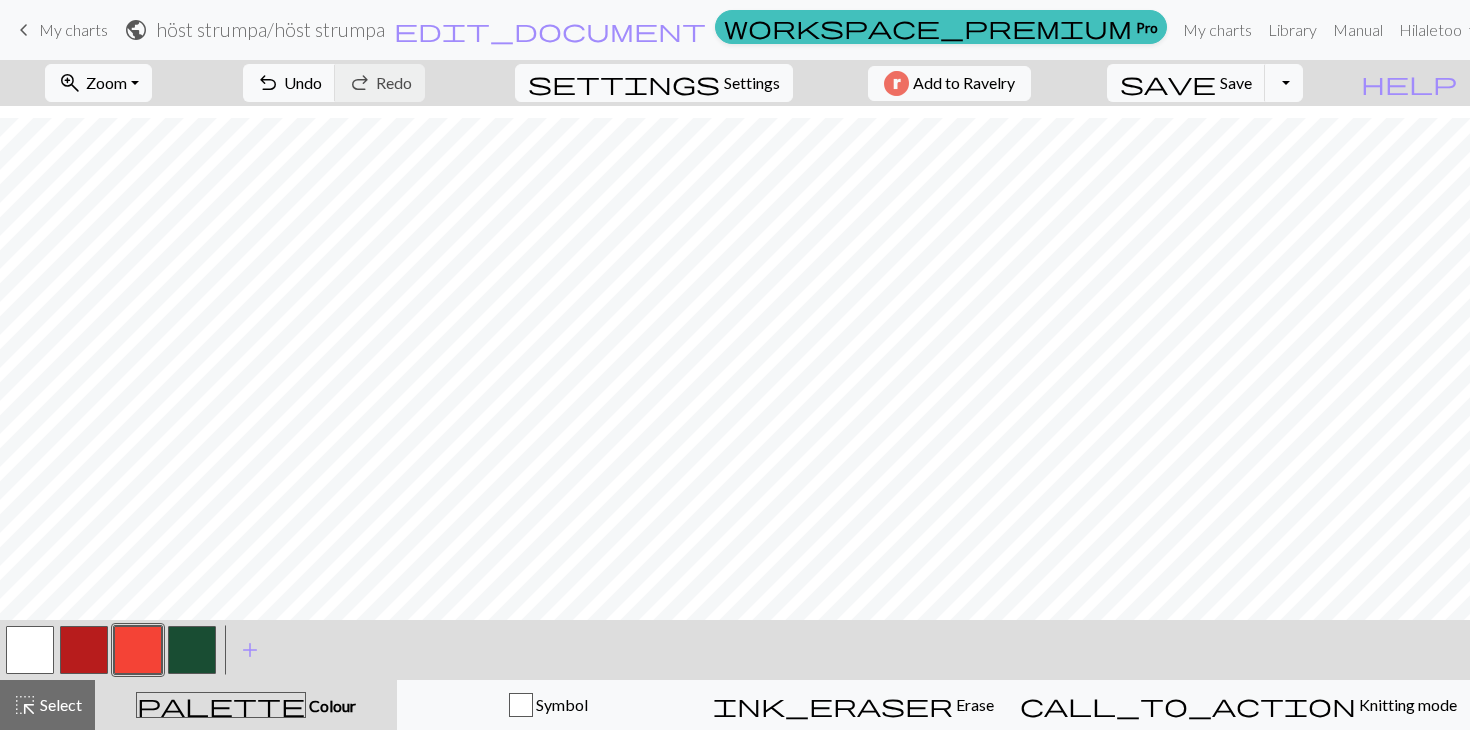 scroll, scrollTop: 578, scrollLeft: 0, axis: vertical 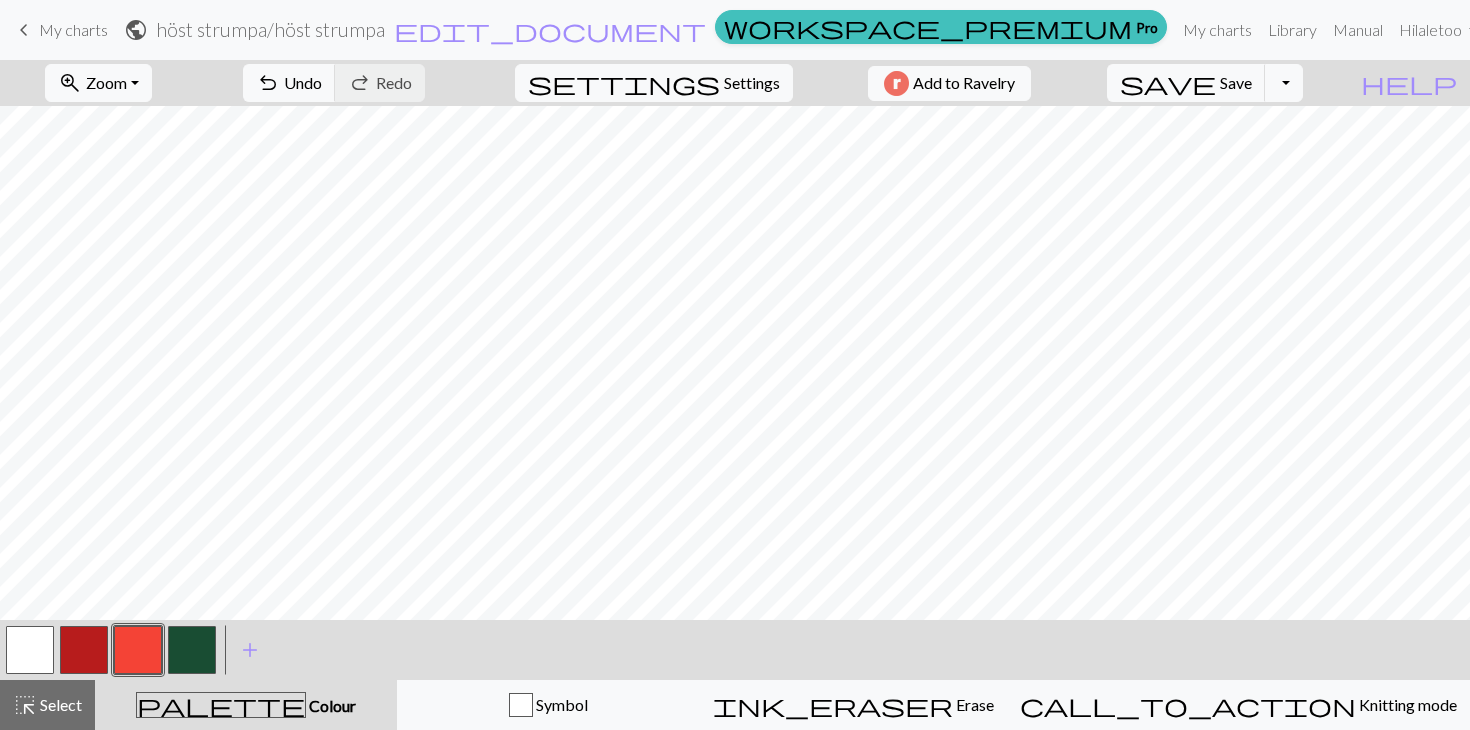 click at bounding box center (84, 650) 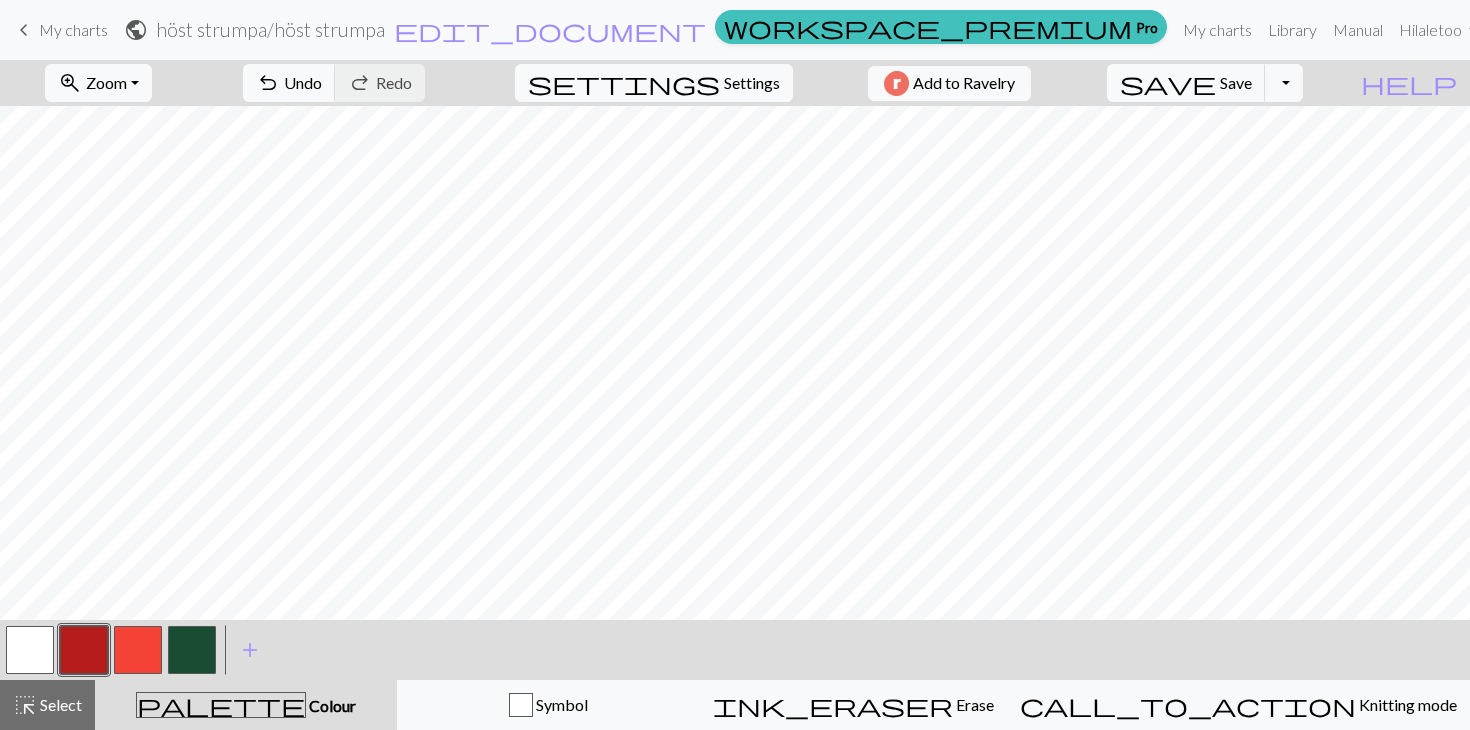 click at bounding box center [84, 650] 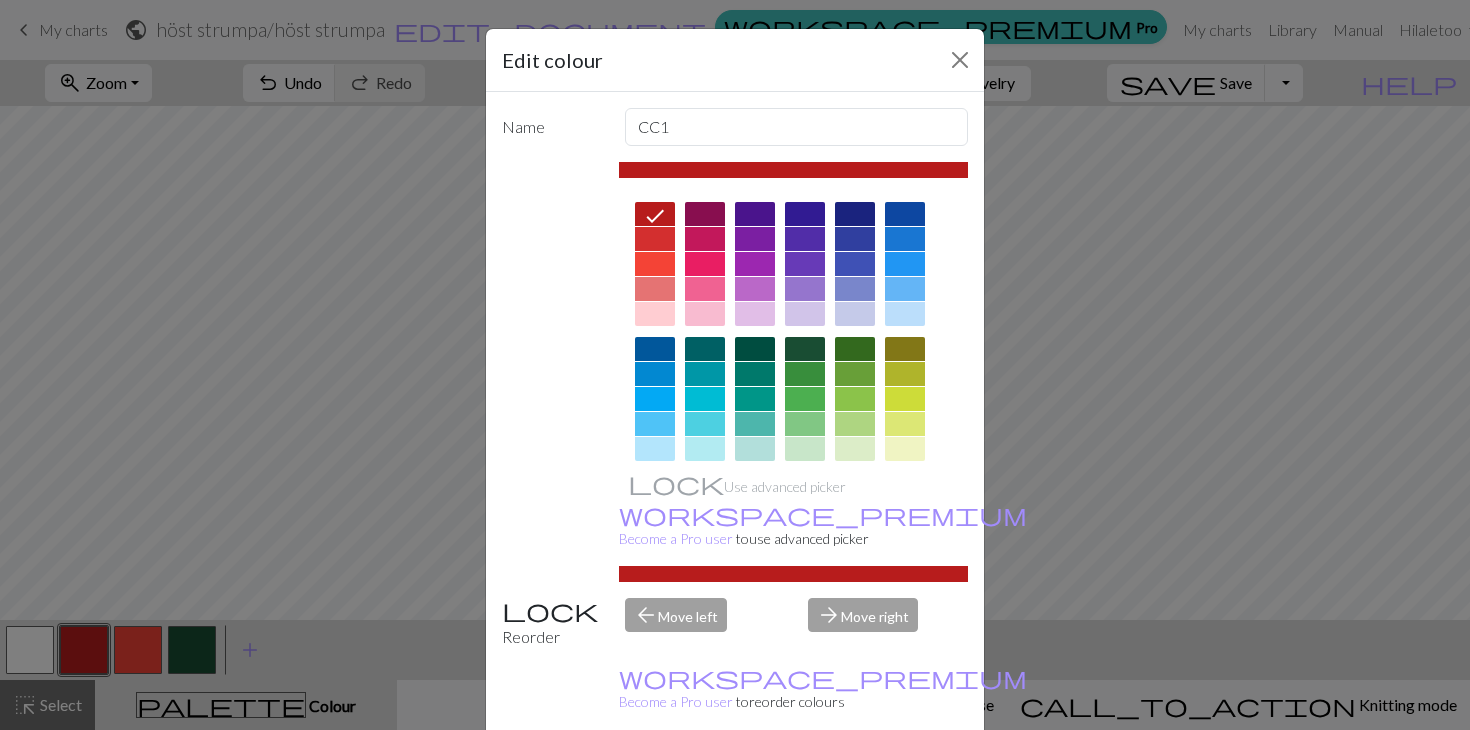 click on "Done" at bounding box center [855, 781] 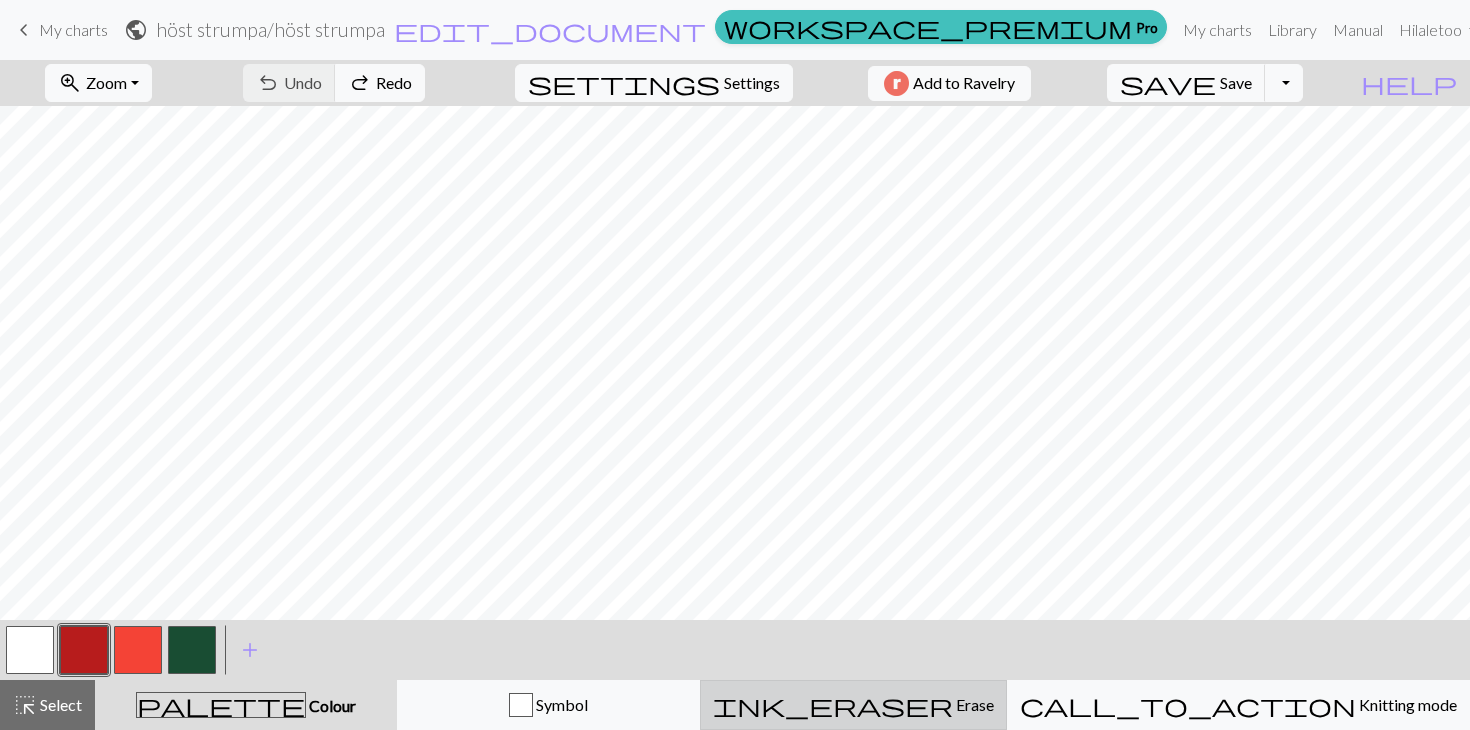 click on "ink_eraser" at bounding box center (833, 705) 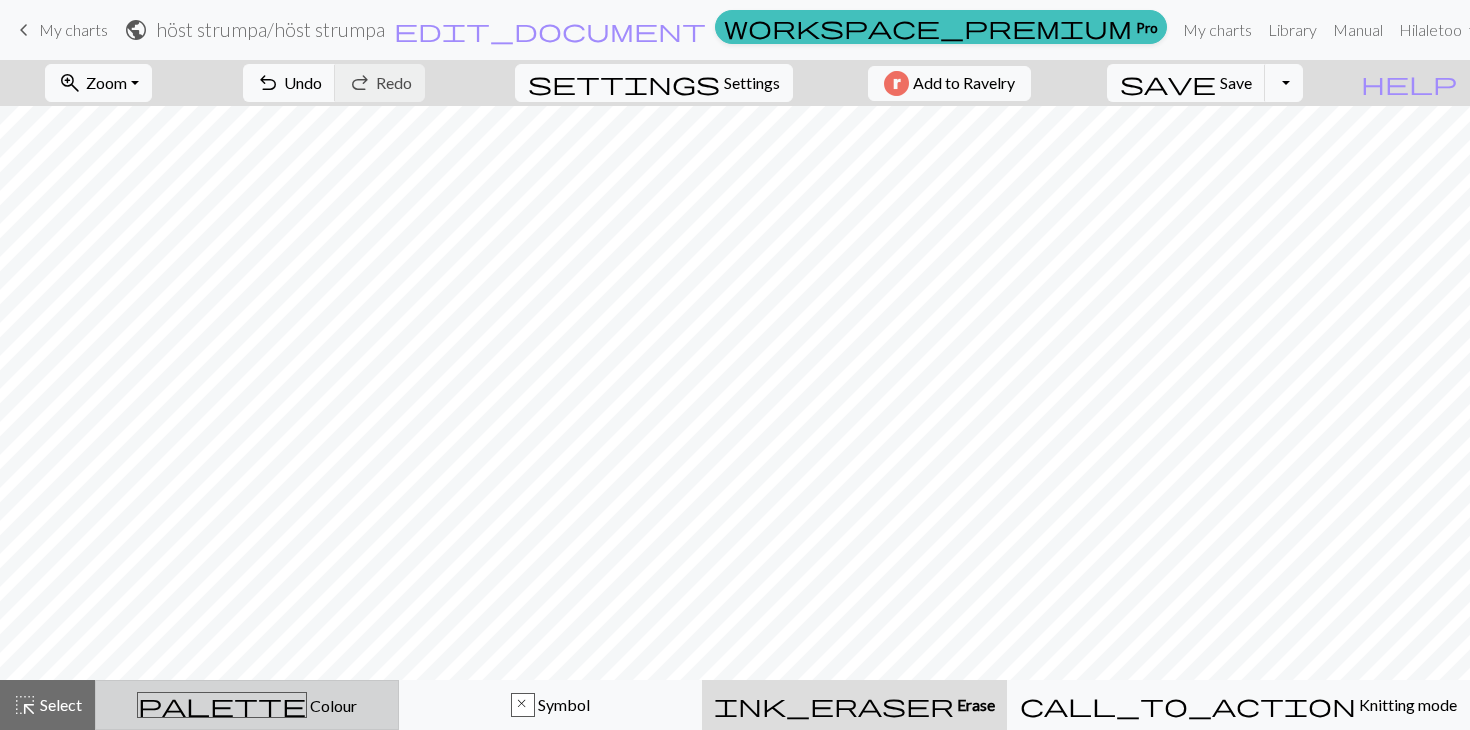 click on "palette   Colour   Colour" at bounding box center (247, 705) 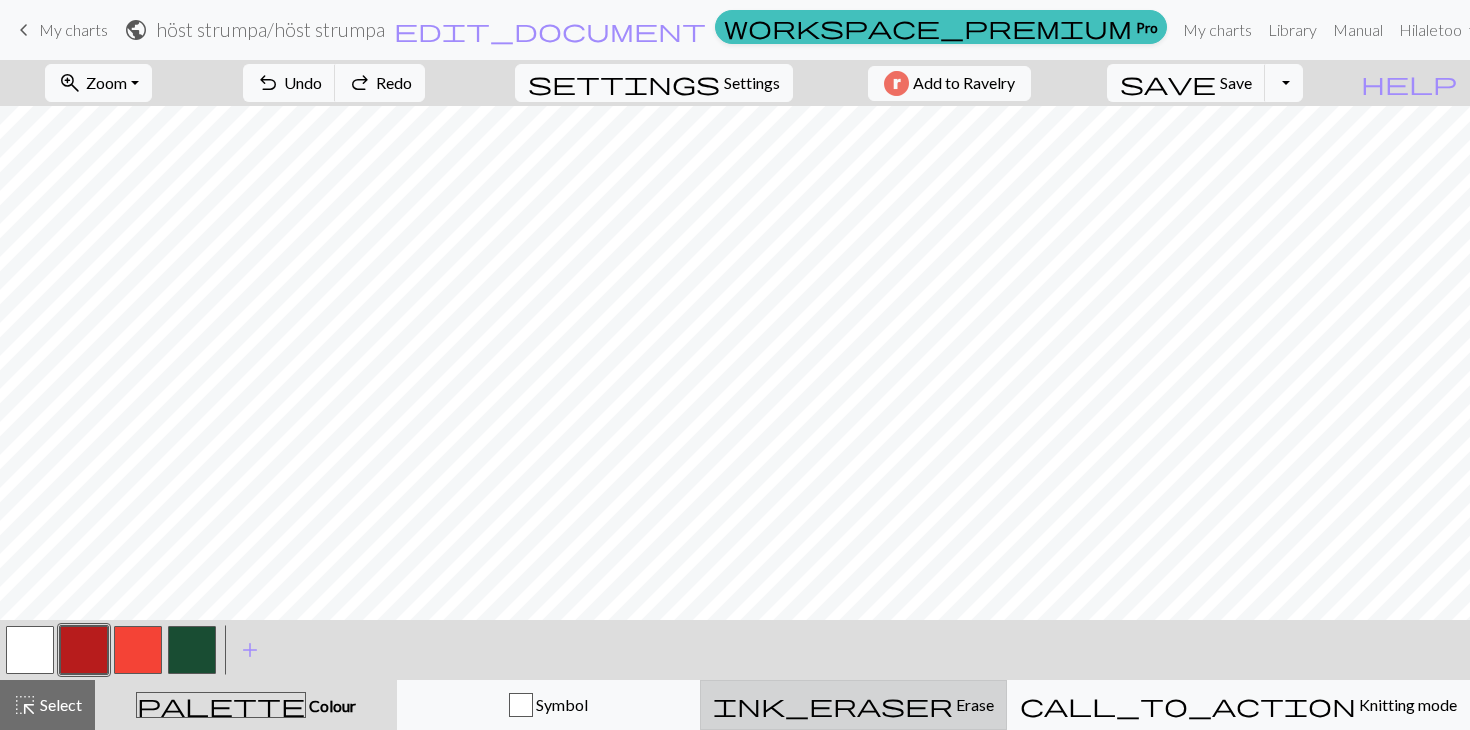 click on "ink_eraser   Erase   Erase" at bounding box center [853, 705] 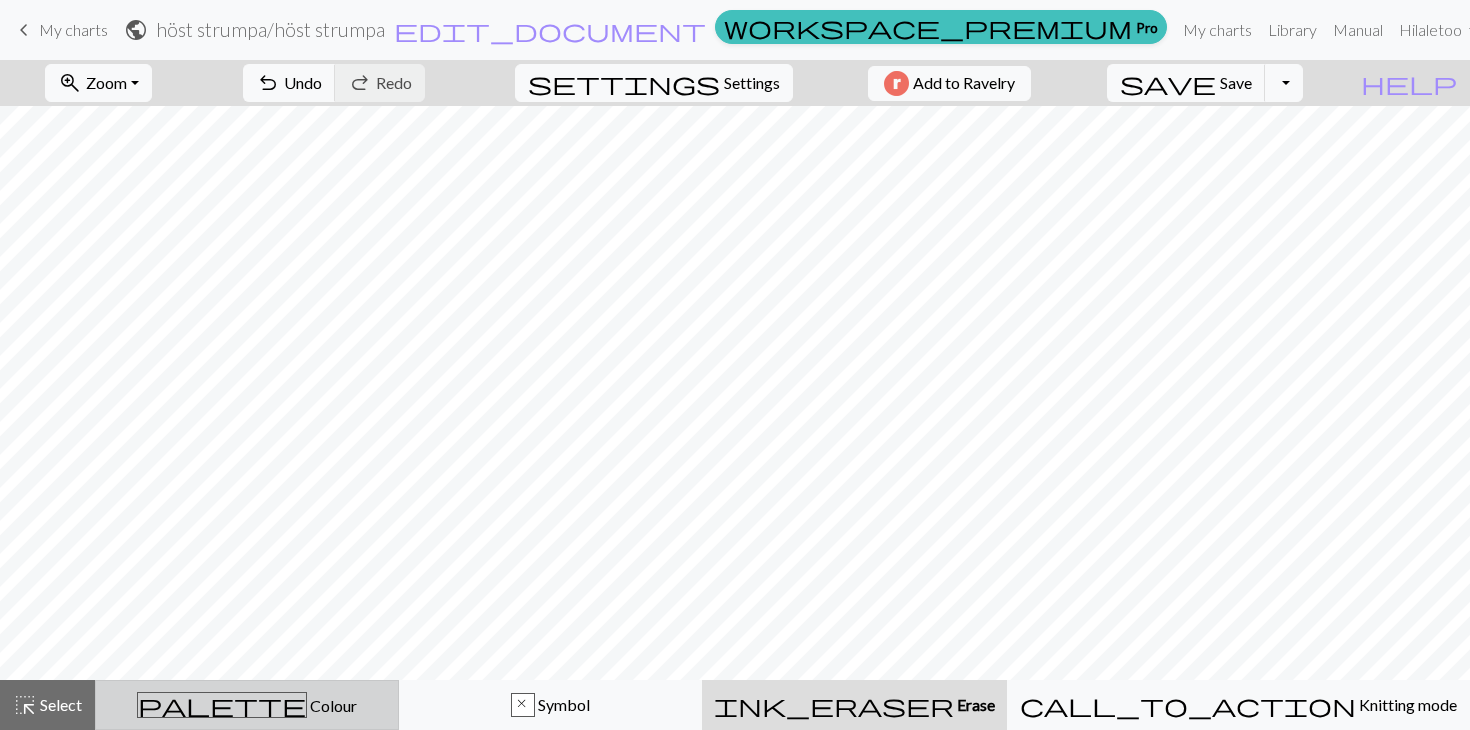 click on "palette   Colour   Colour" at bounding box center (247, 705) 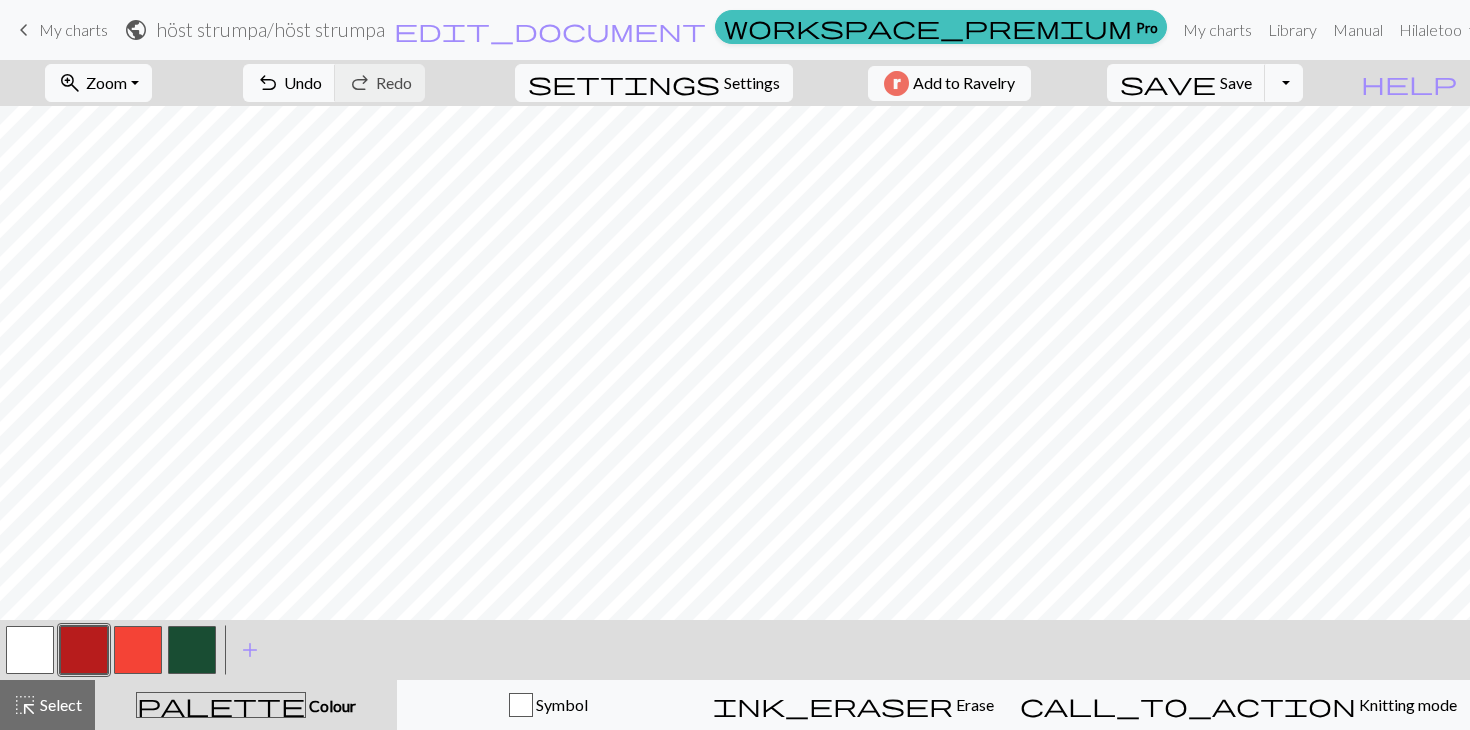 click at bounding box center [84, 650] 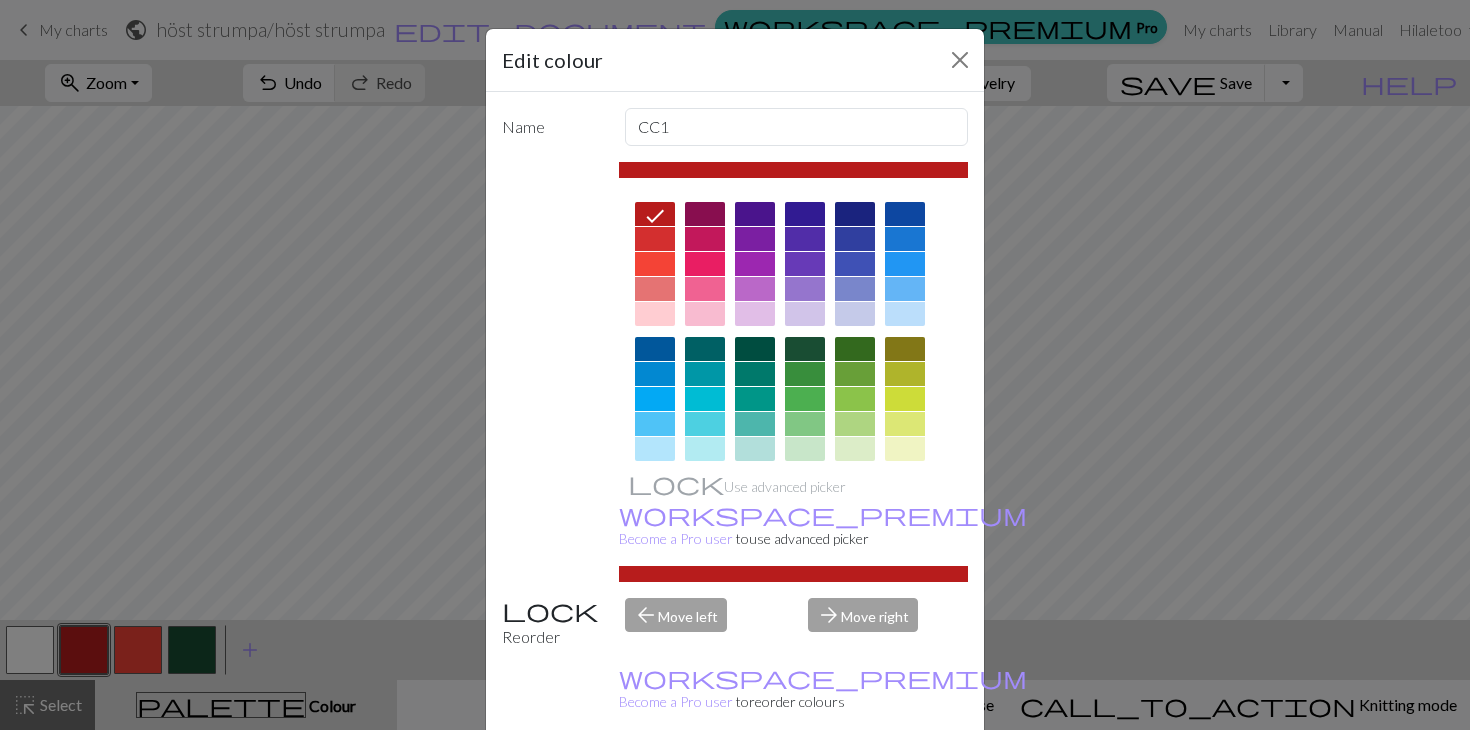 click on "Done" at bounding box center [855, 781] 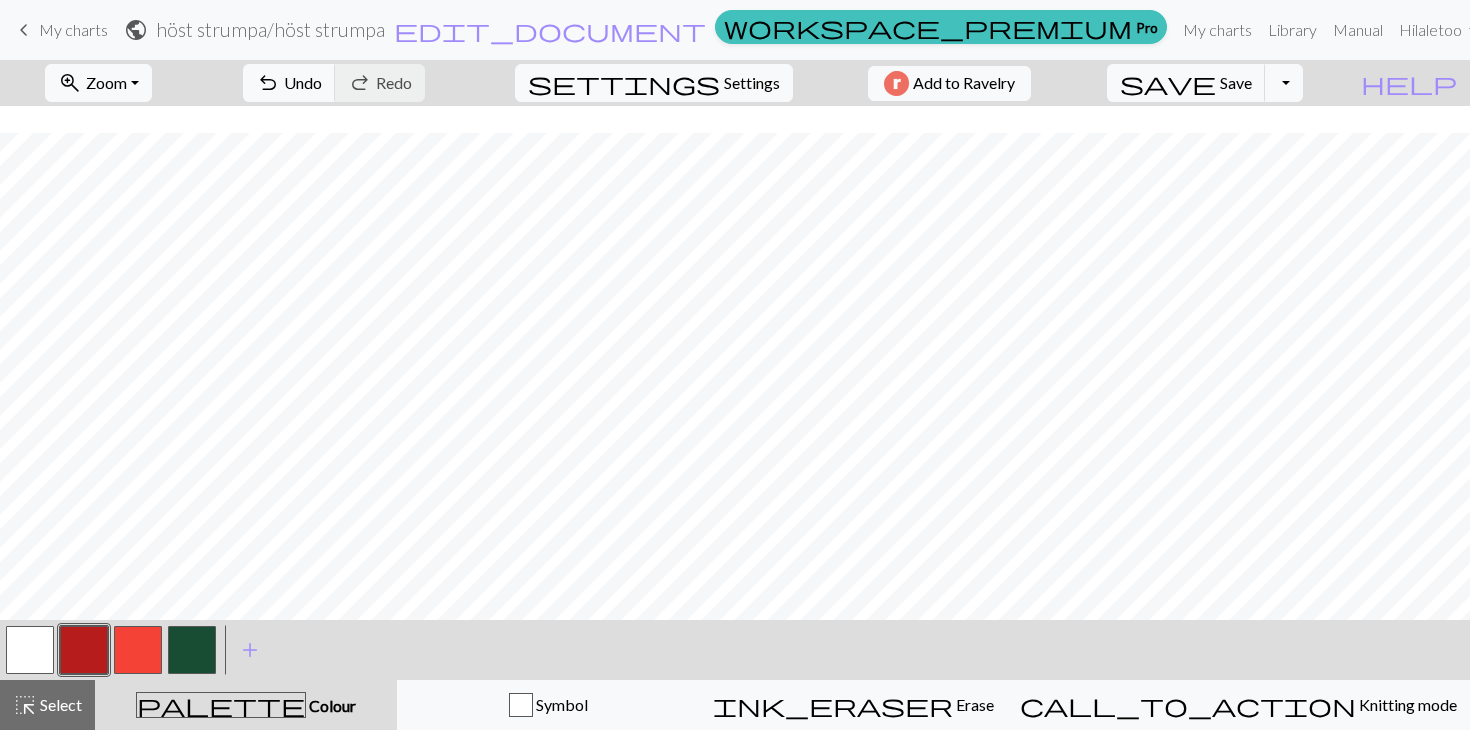 scroll, scrollTop: 576, scrollLeft: 0, axis: vertical 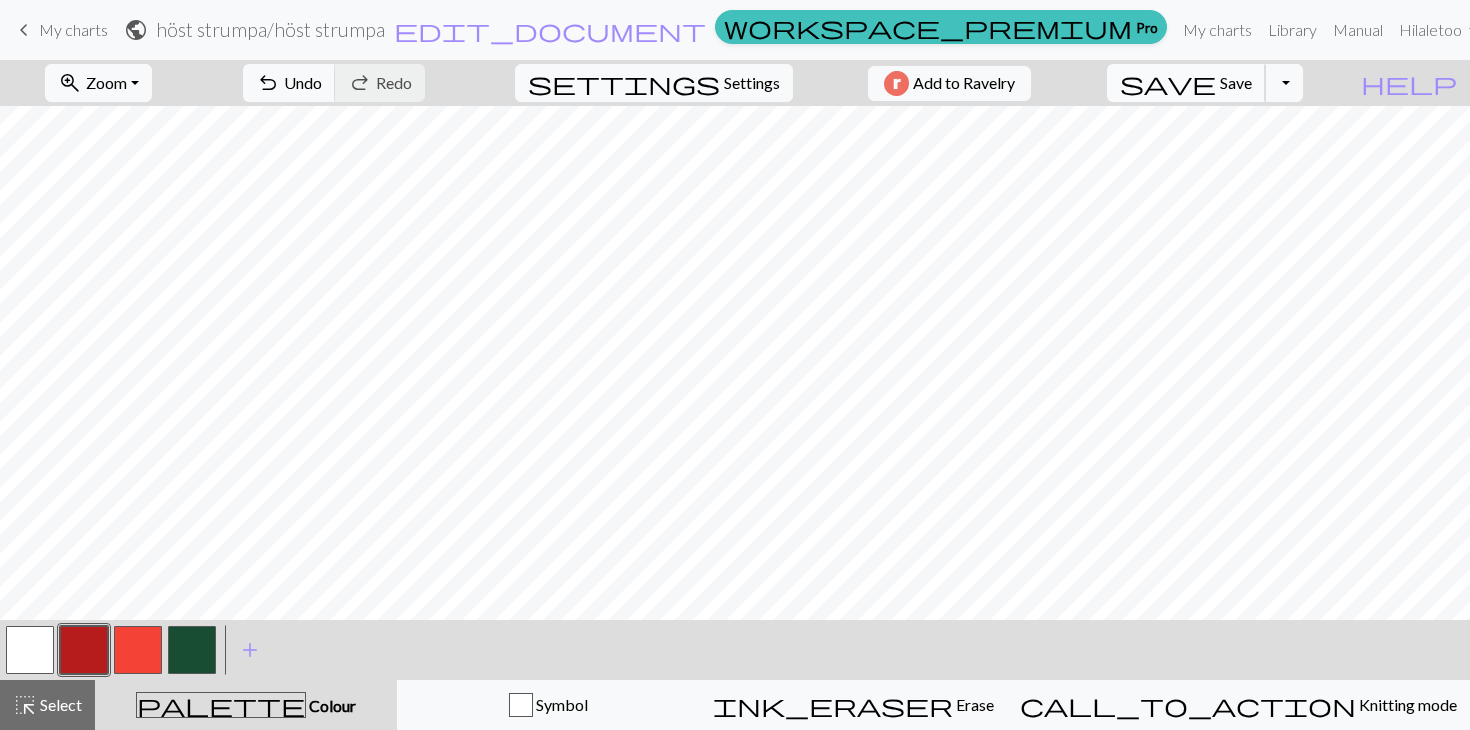 click on "Save" at bounding box center (1236, 82) 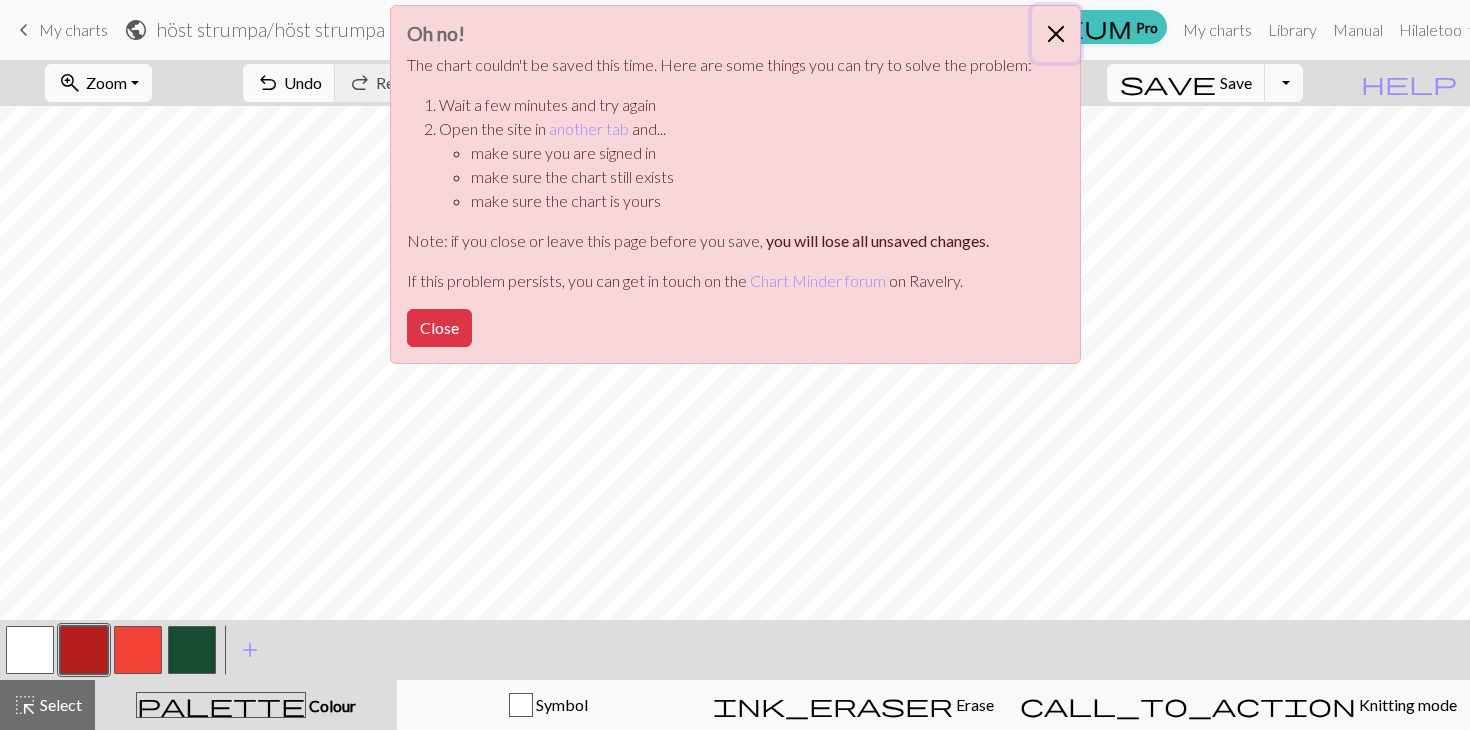 click at bounding box center [1056, 34] 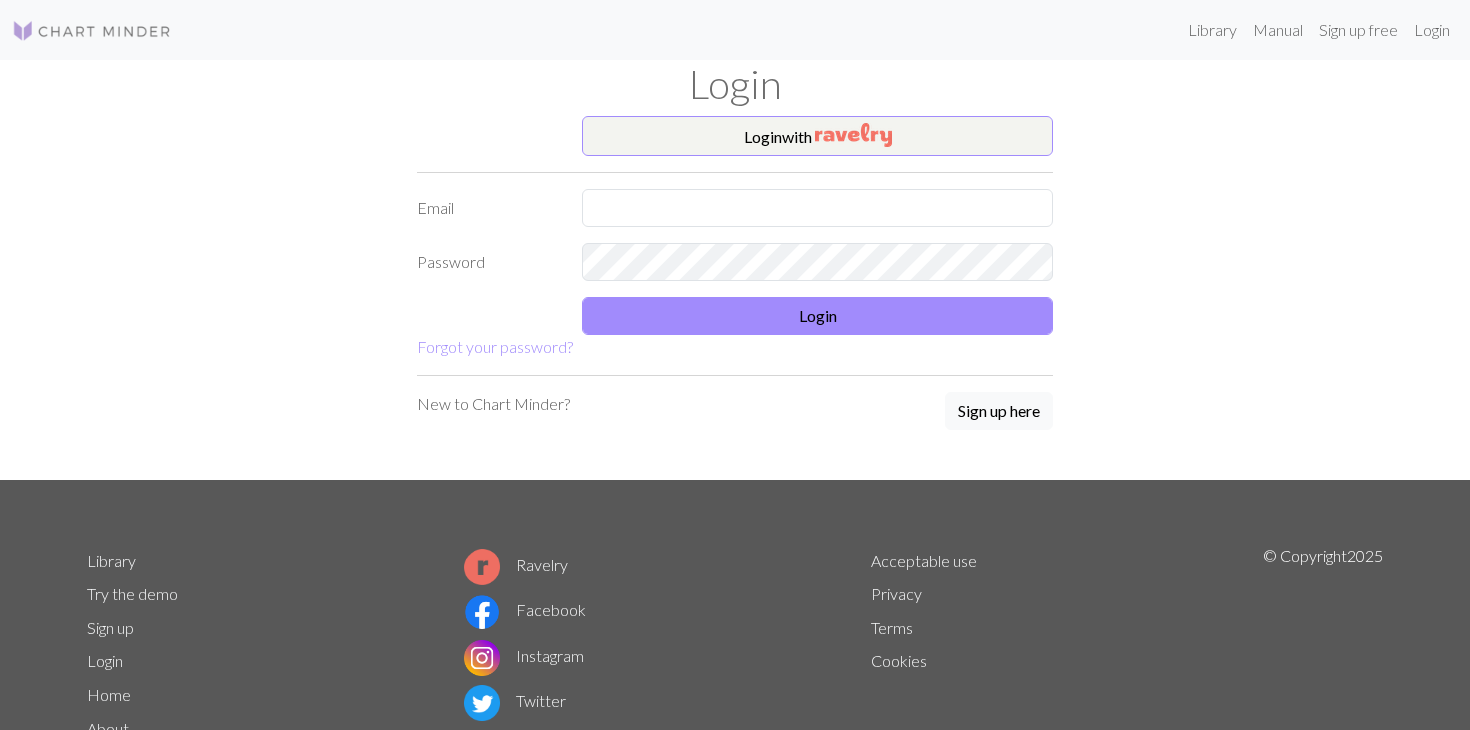 scroll, scrollTop: 0, scrollLeft: 0, axis: both 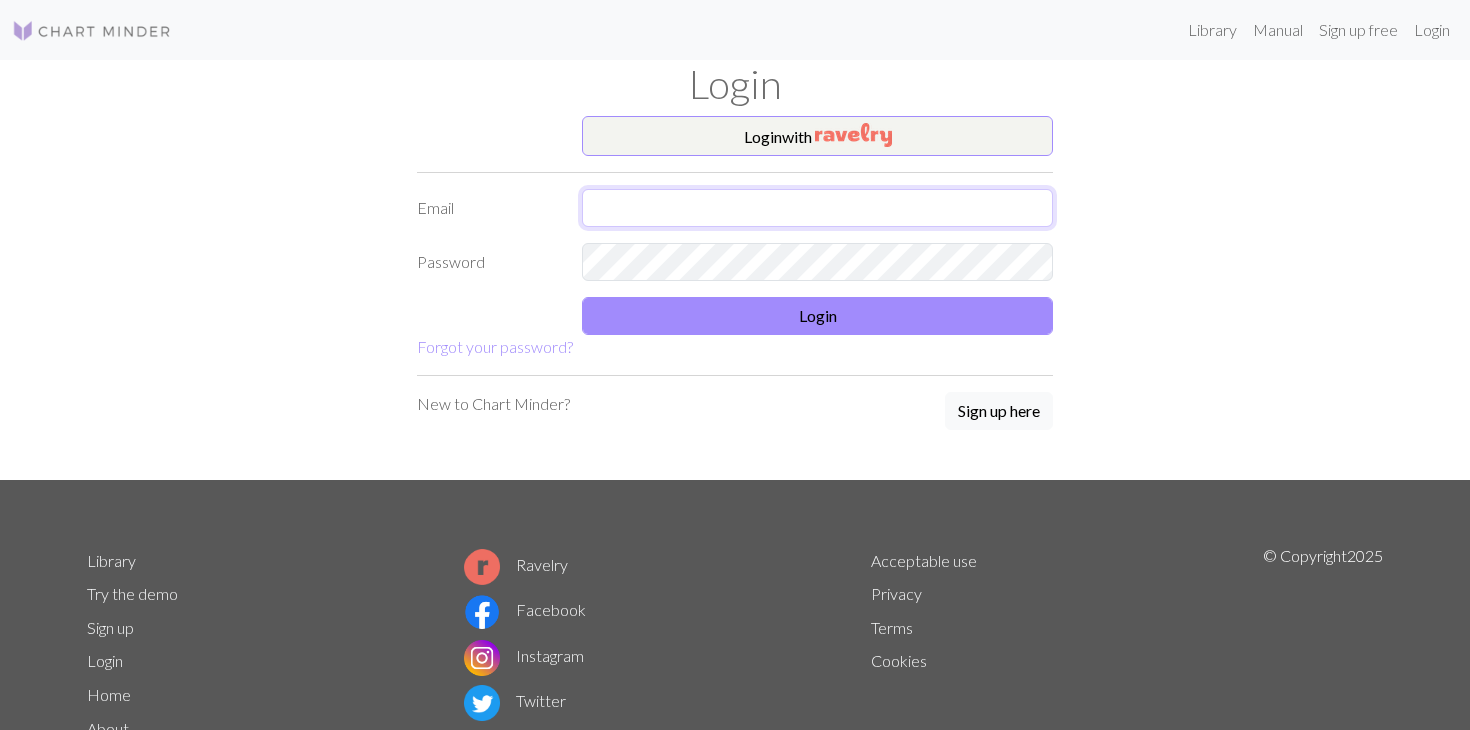 click at bounding box center (817, 208) 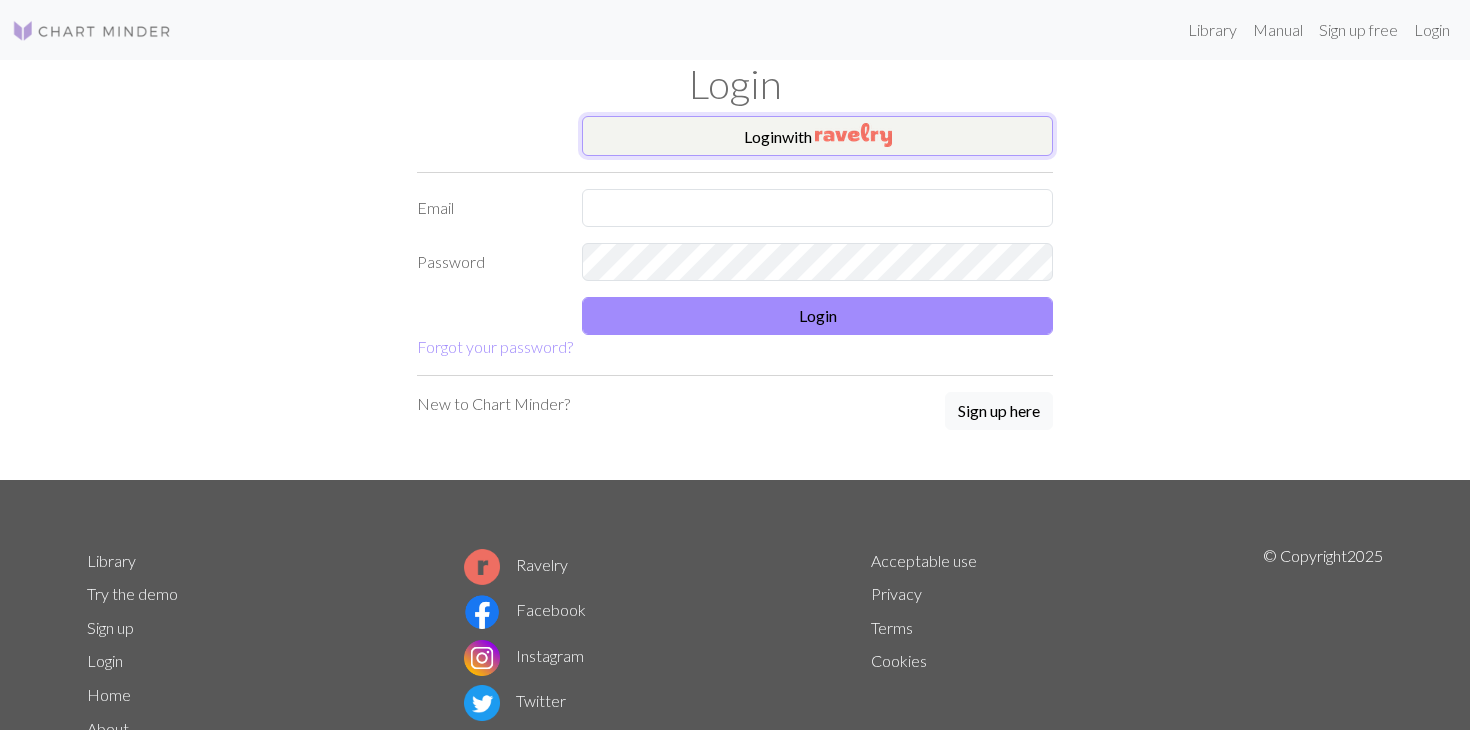 click on "Login  with" at bounding box center (817, 136) 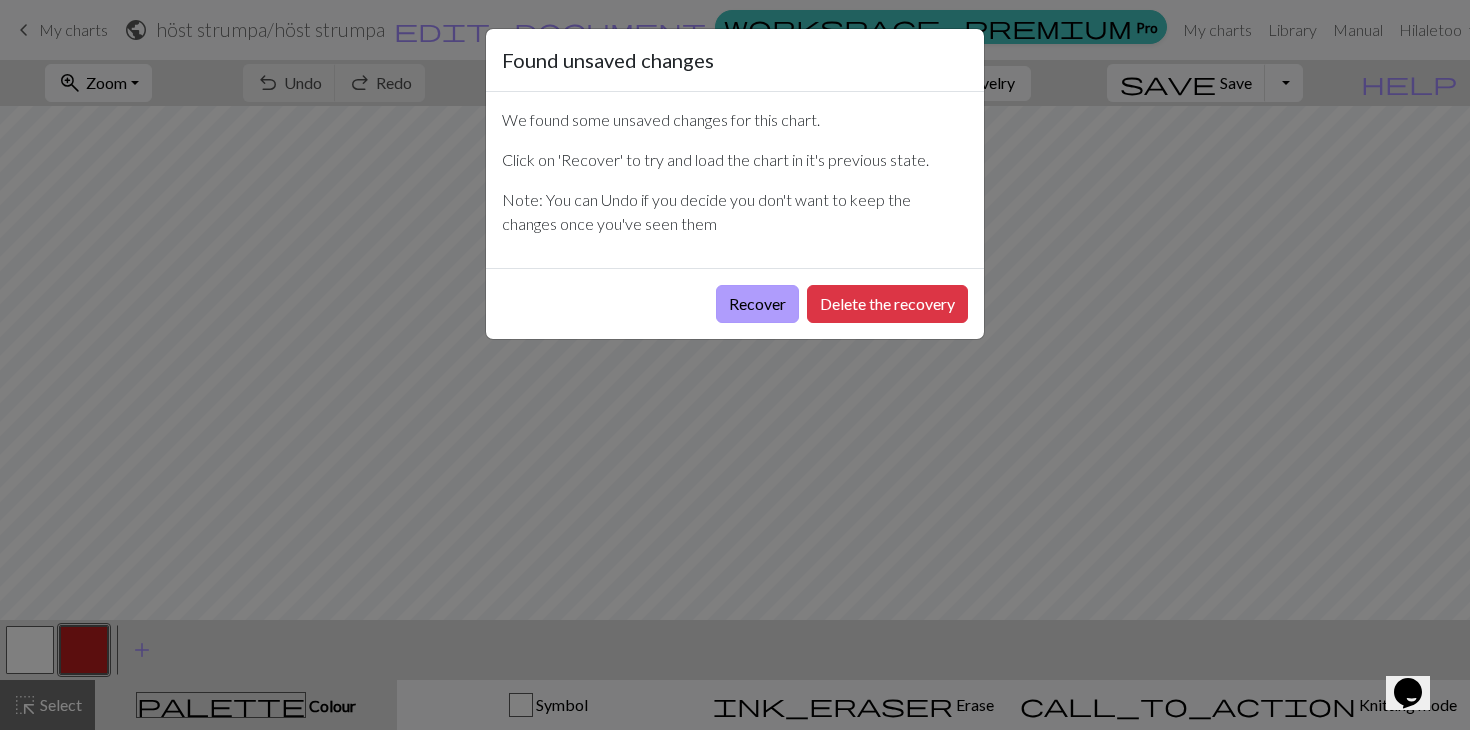 click on "Recover" at bounding box center (757, 304) 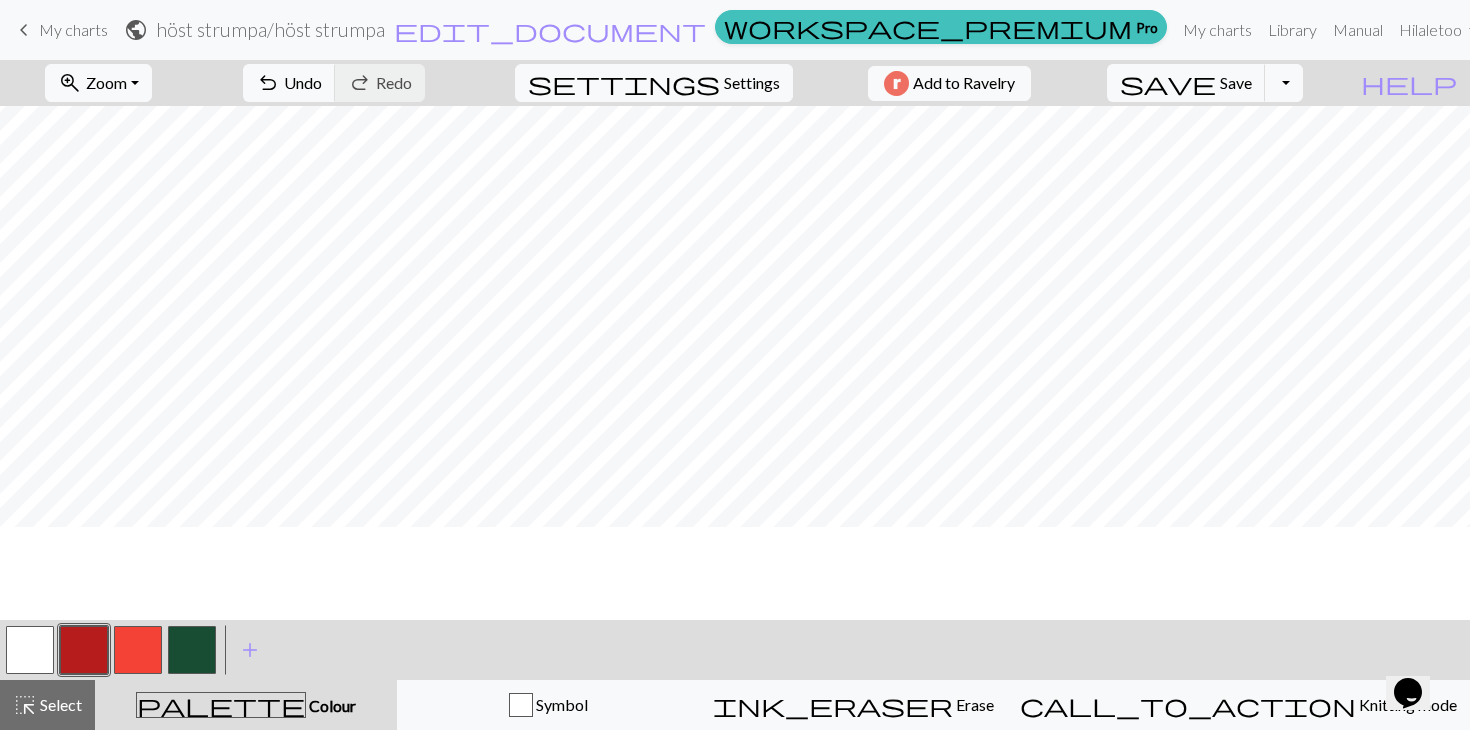 scroll, scrollTop: 976, scrollLeft: 0, axis: vertical 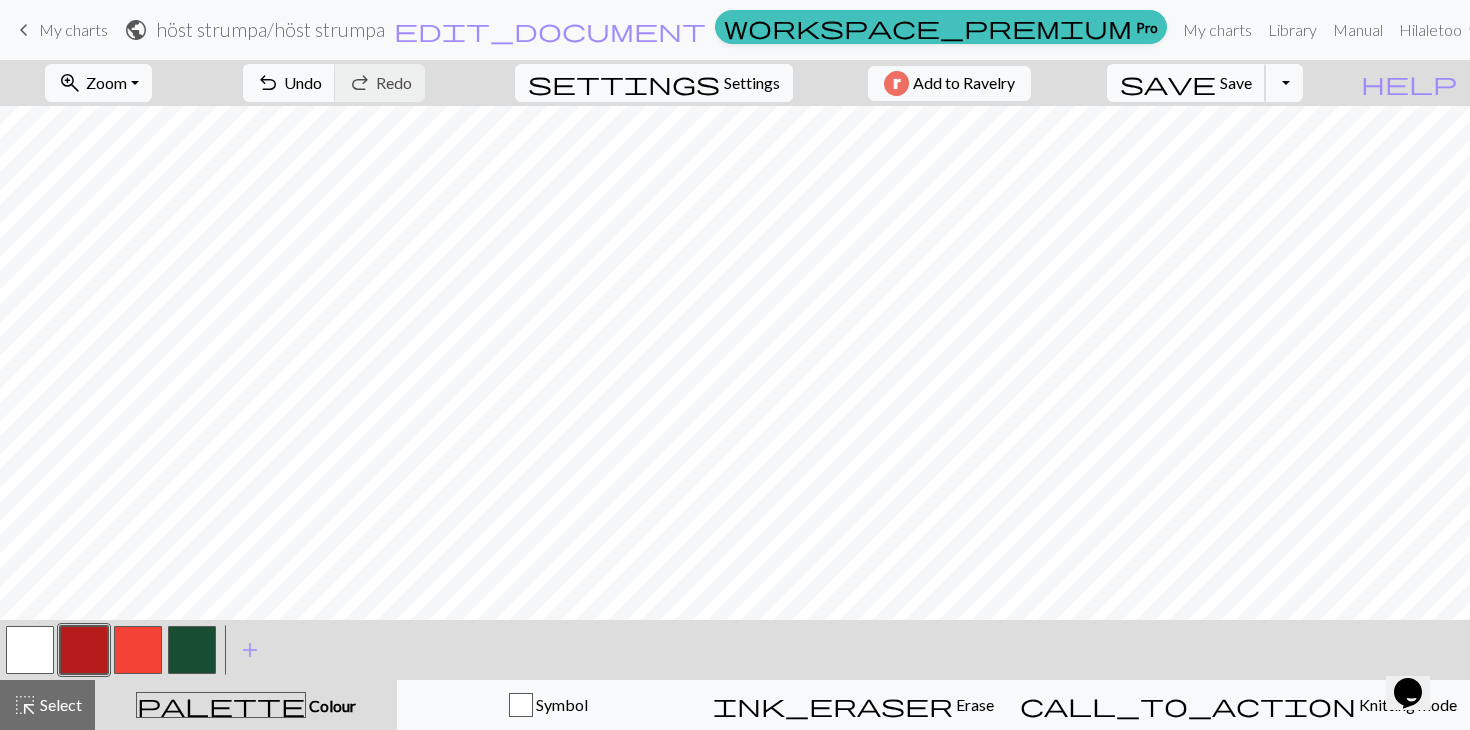 click on "save Save Save" at bounding box center [1186, 83] 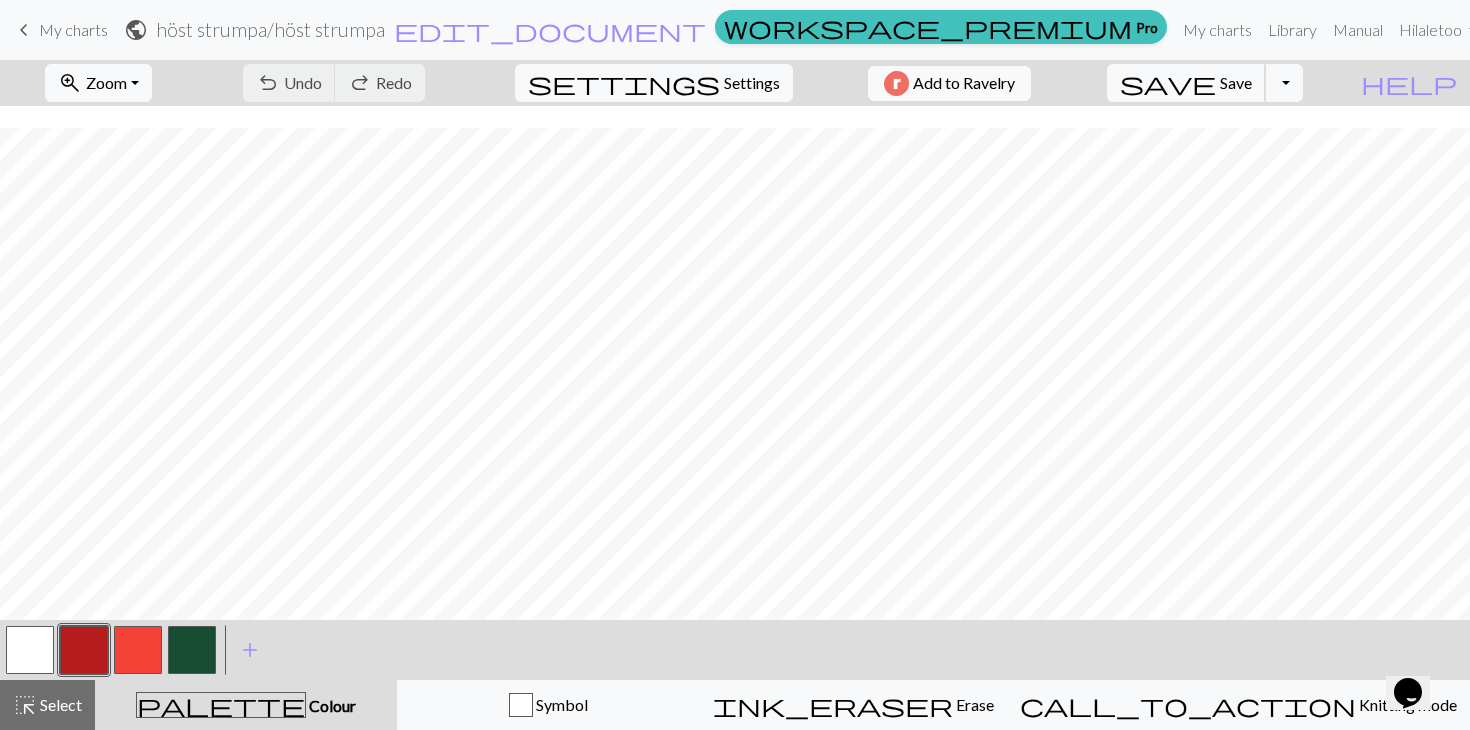 scroll, scrollTop: 70, scrollLeft: 0, axis: vertical 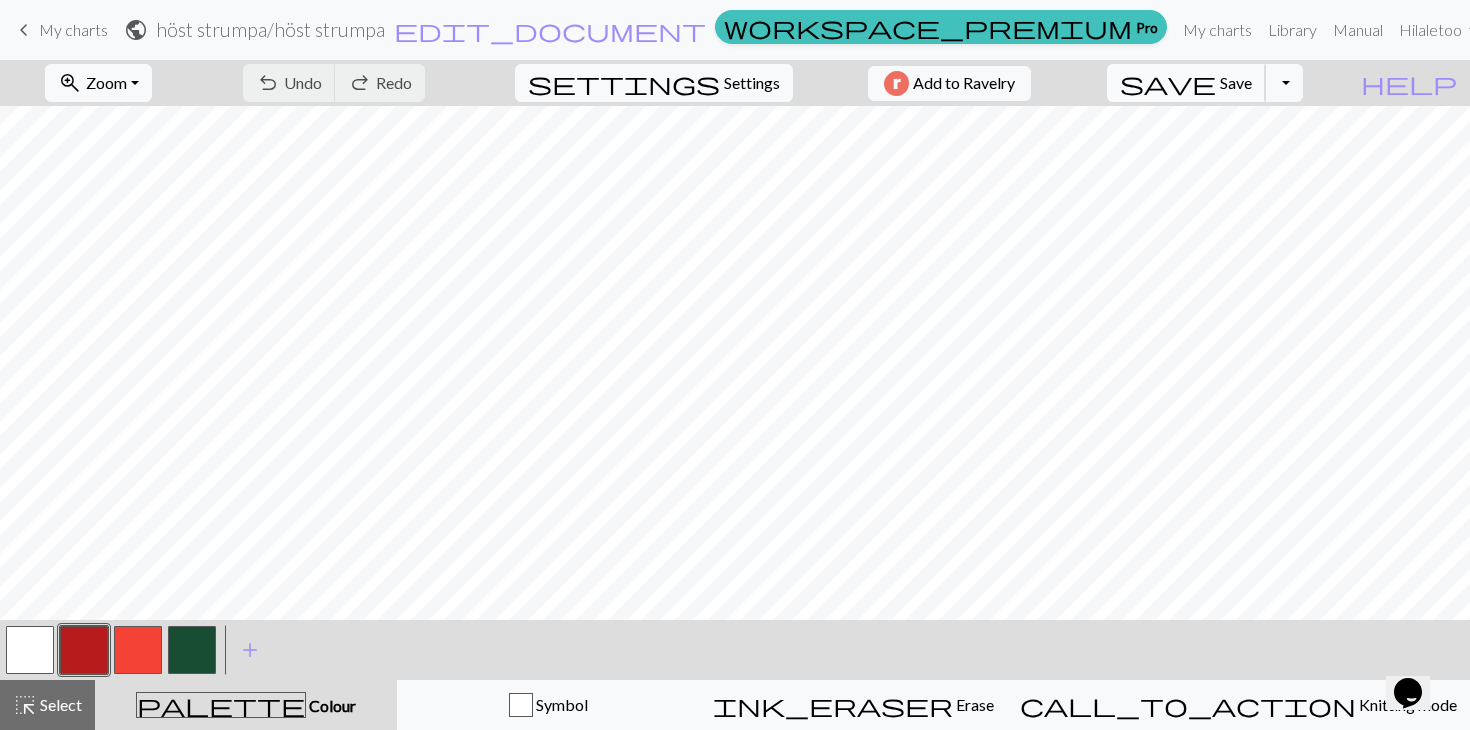click on "Save" at bounding box center (1236, 82) 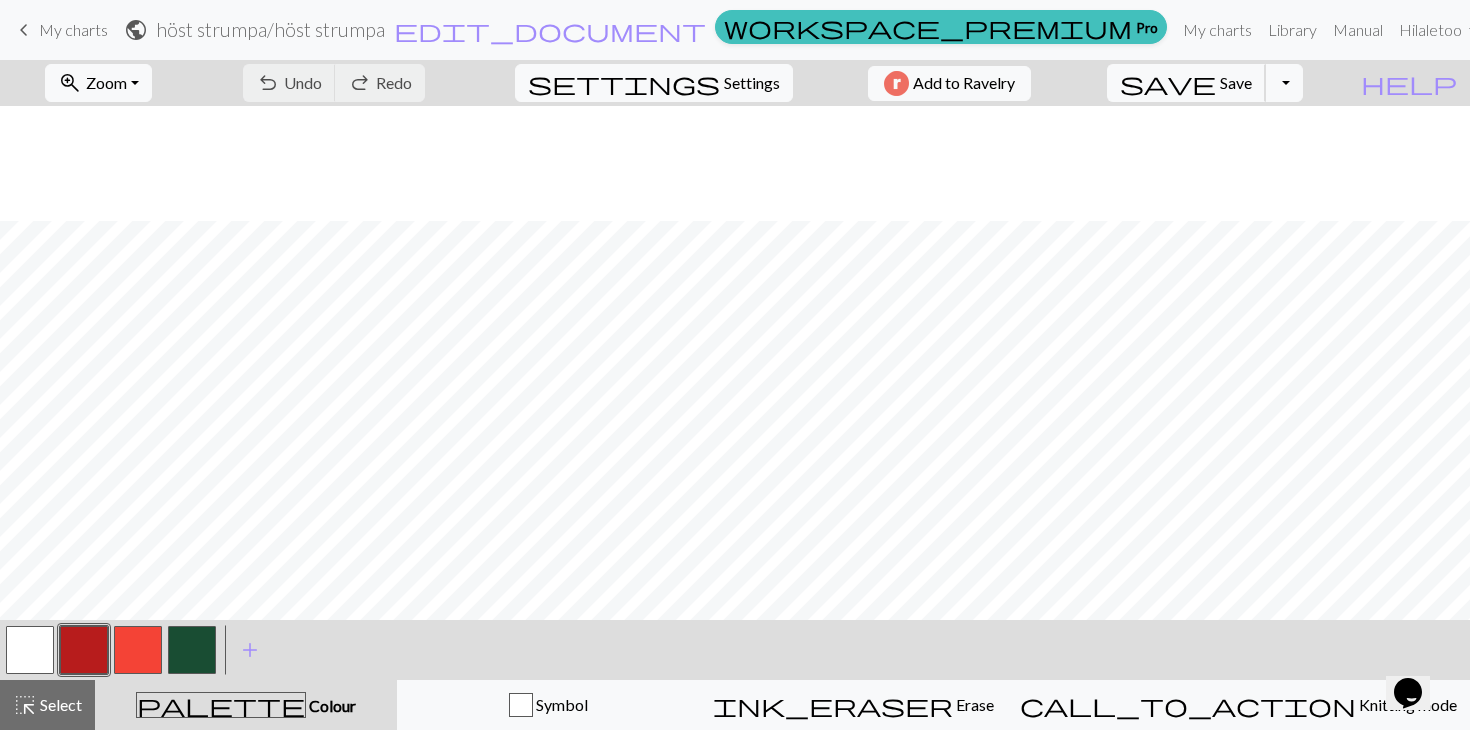scroll, scrollTop: 544, scrollLeft: 0, axis: vertical 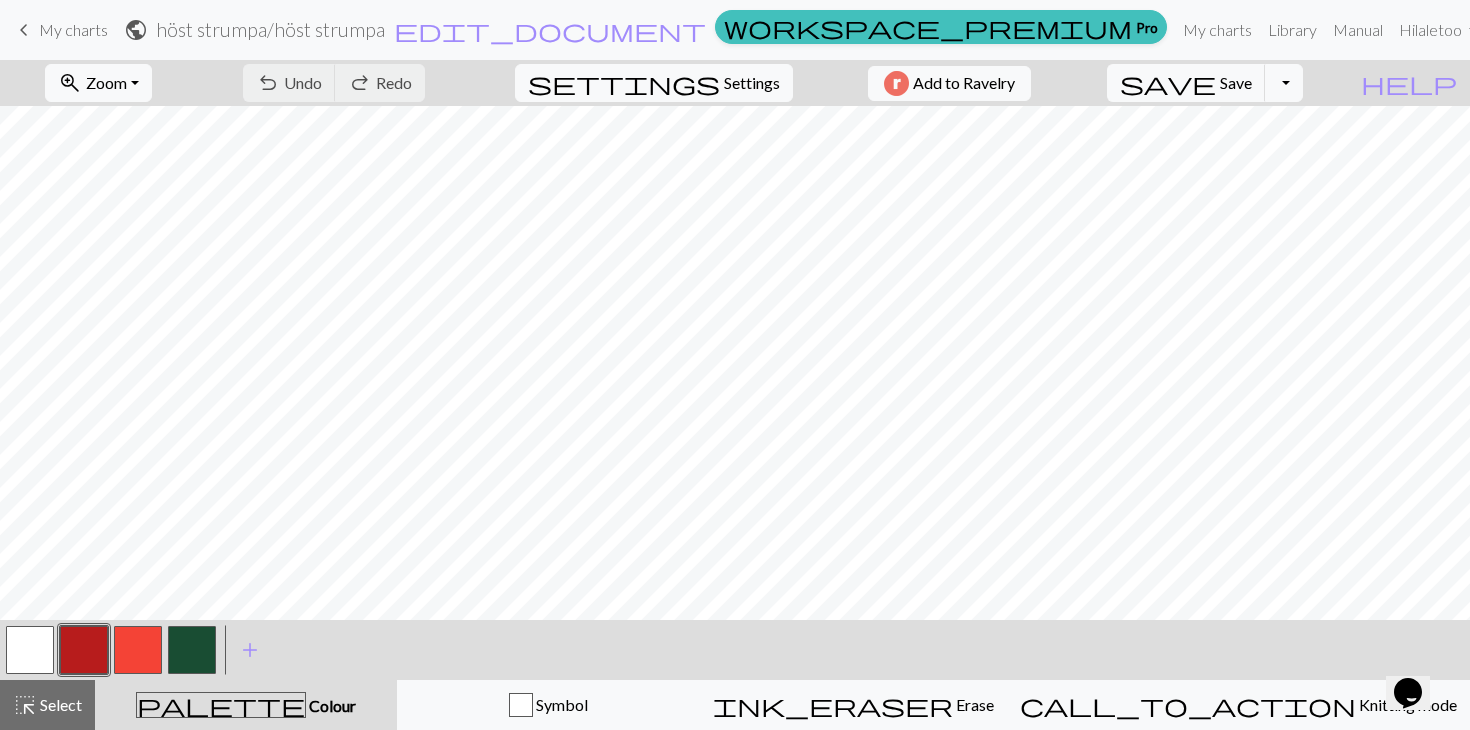 click on "keyboard_arrow_left   My charts" at bounding box center (60, 30) 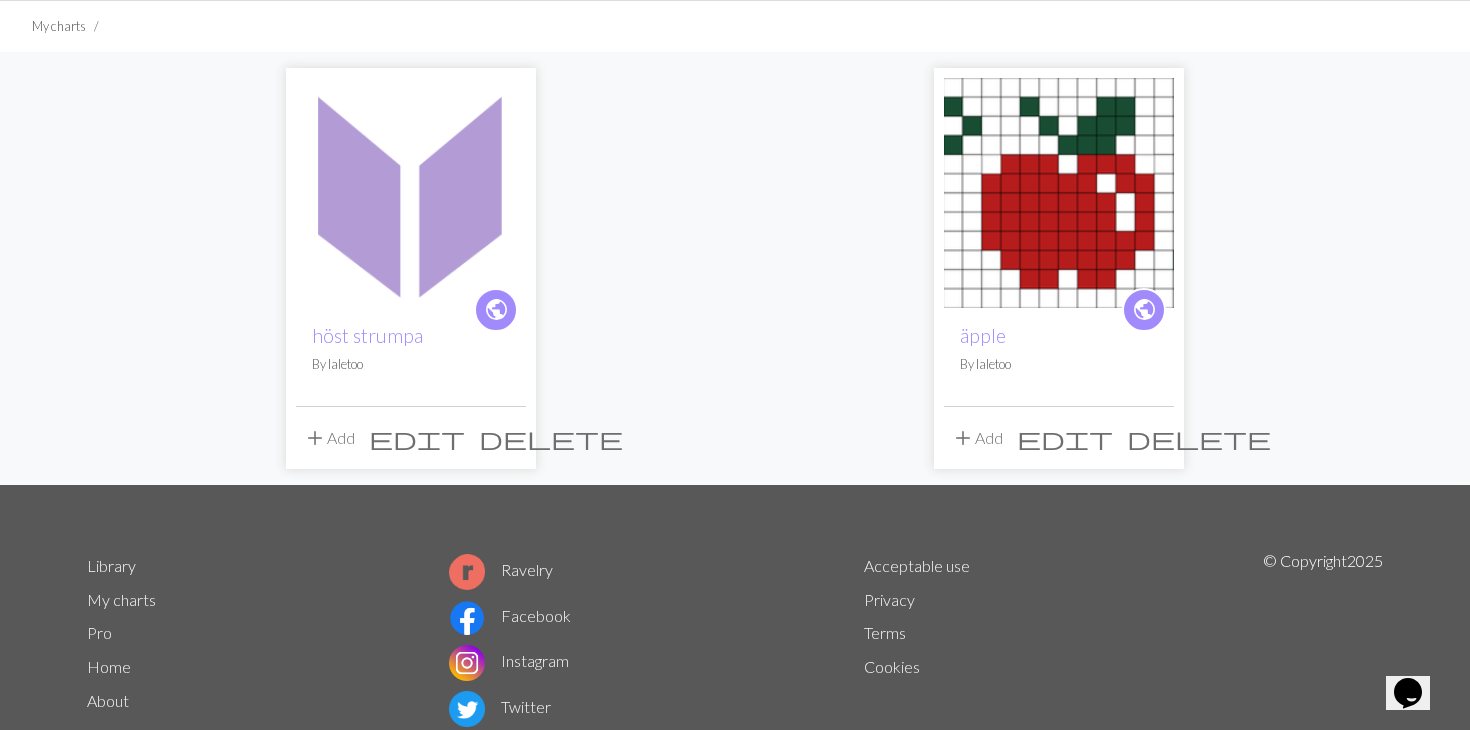 scroll, scrollTop: 0, scrollLeft: 0, axis: both 